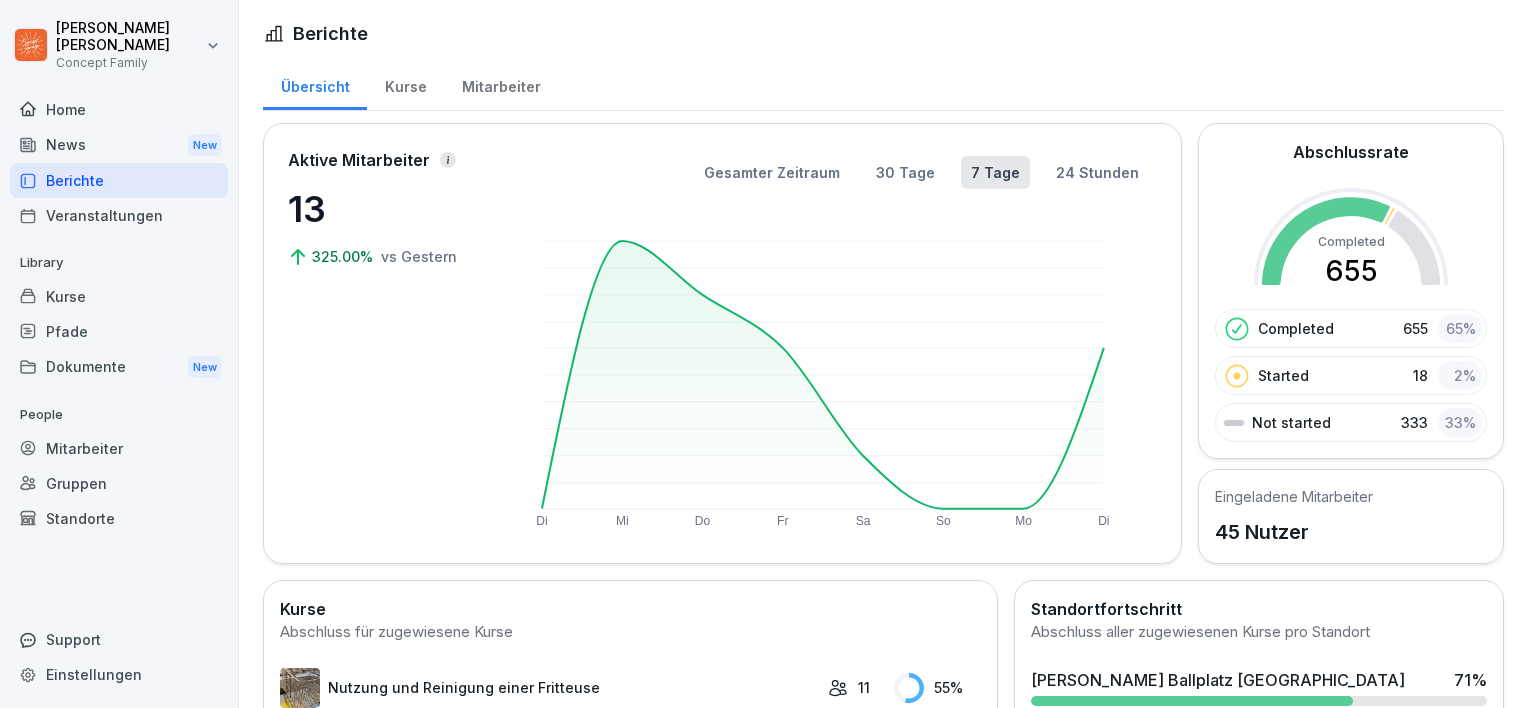 scroll, scrollTop: 0, scrollLeft: 0, axis: both 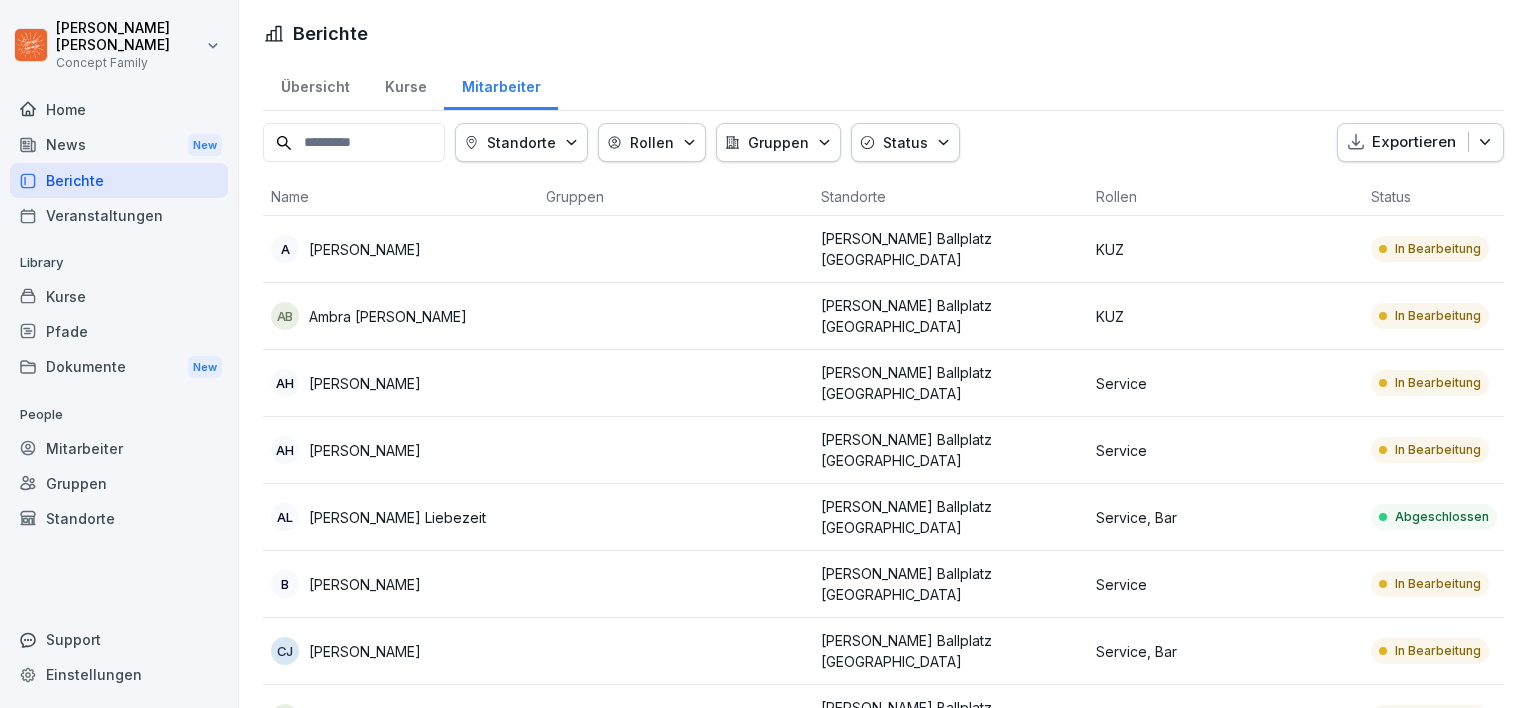 click on "Kurse" at bounding box center (405, 84) 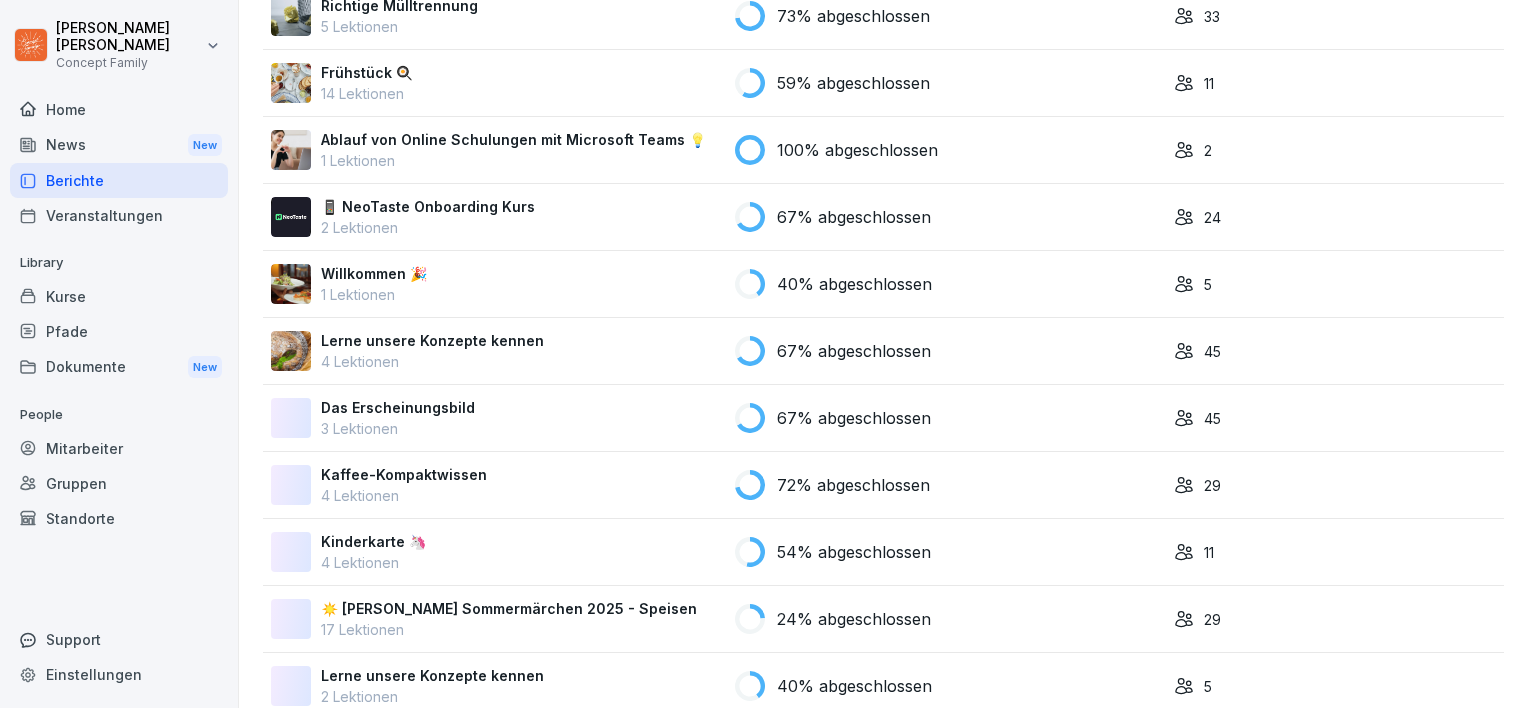 scroll, scrollTop: 600, scrollLeft: 0, axis: vertical 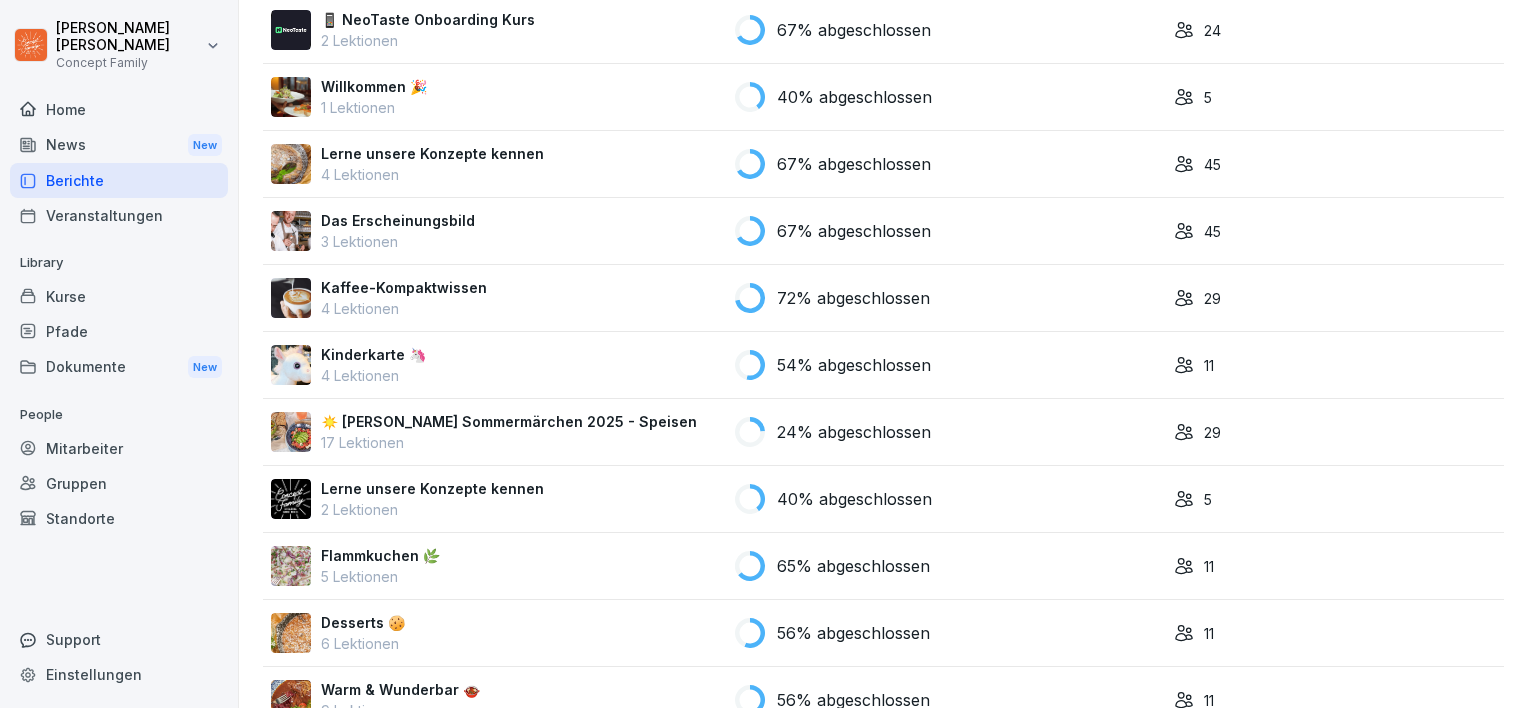 click on "☀️ [PERSON_NAME] Sommermärchen 2025 - Speisen" at bounding box center (509, 421) 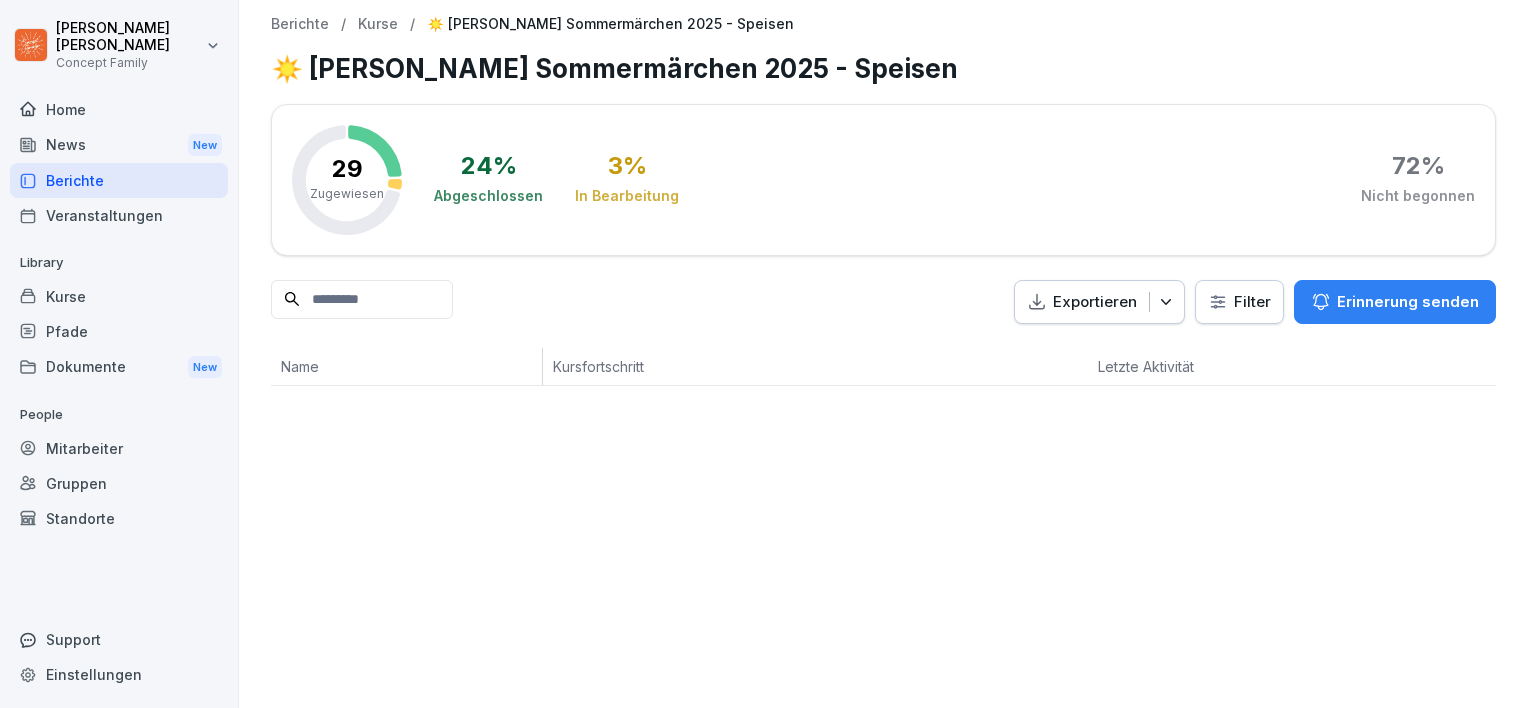 scroll, scrollTop: 0, scrollLeft: 0, axis: both 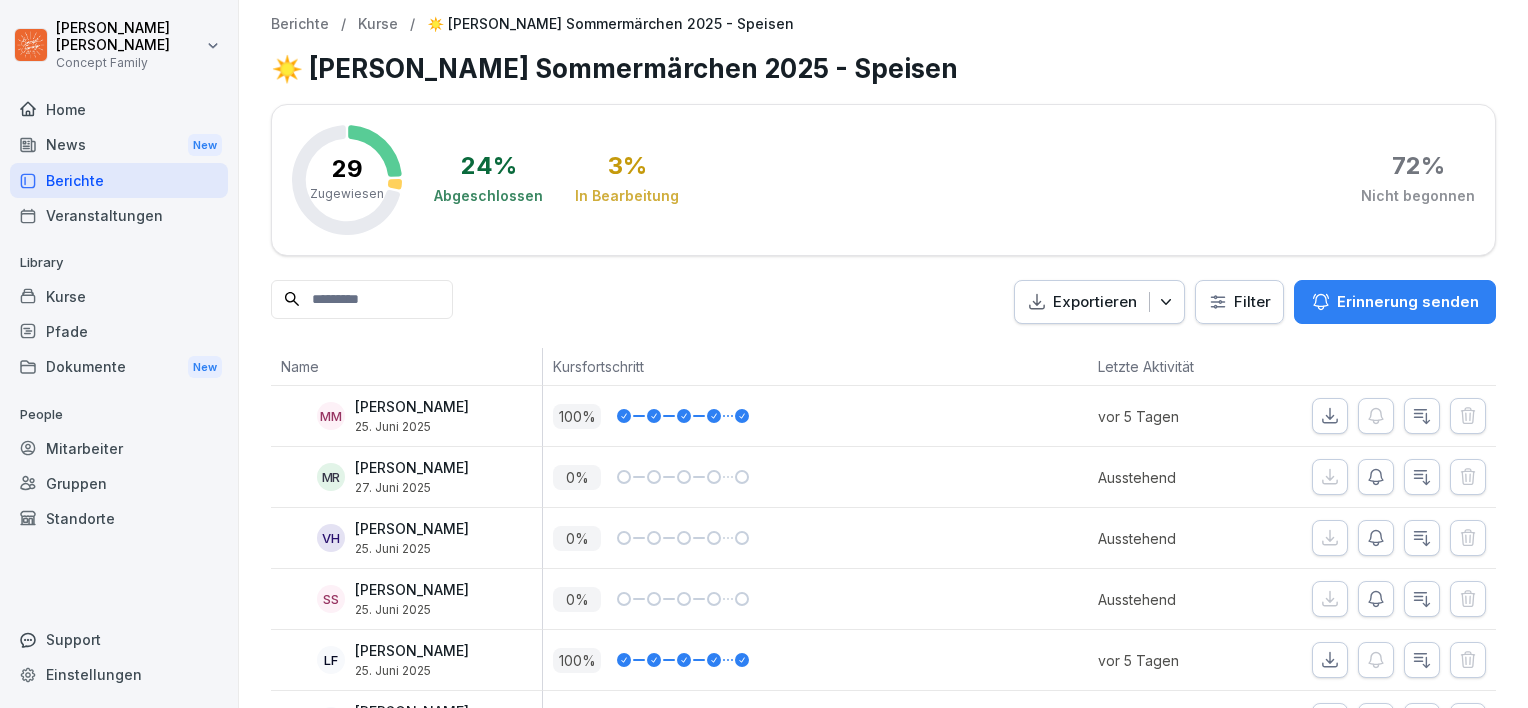 click 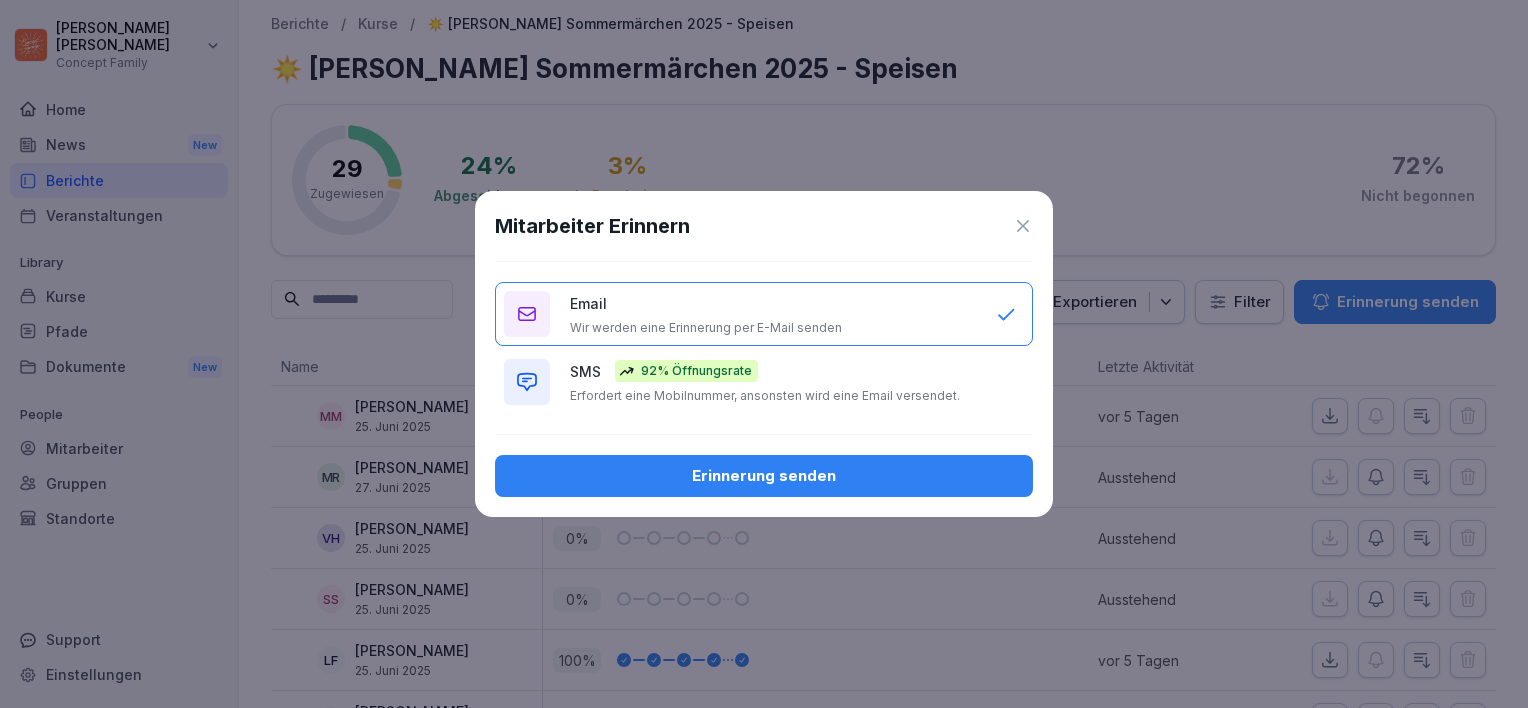 click on "Erinnerung senden" at bounding box center [764, 476] 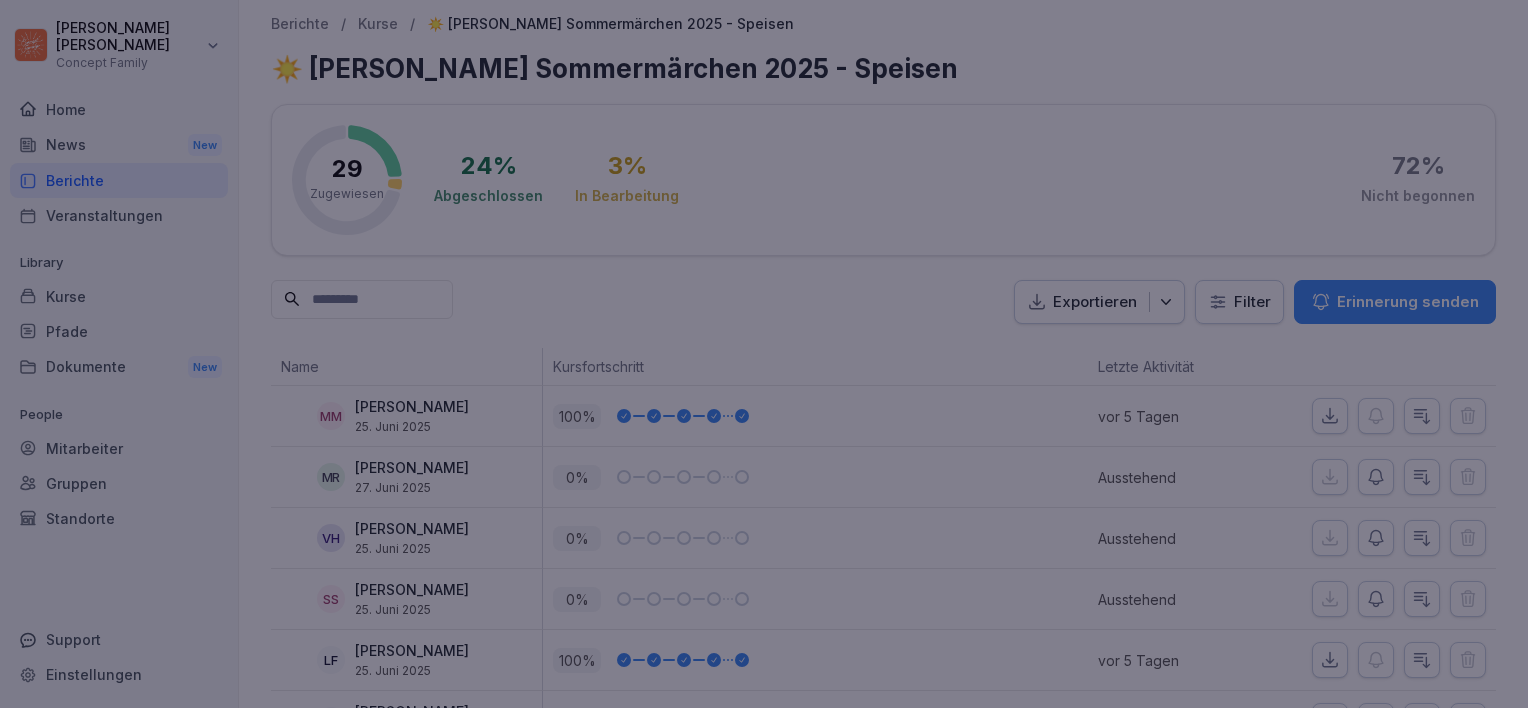 click on "Erinnerung senden" at bounding box center (764, 476) 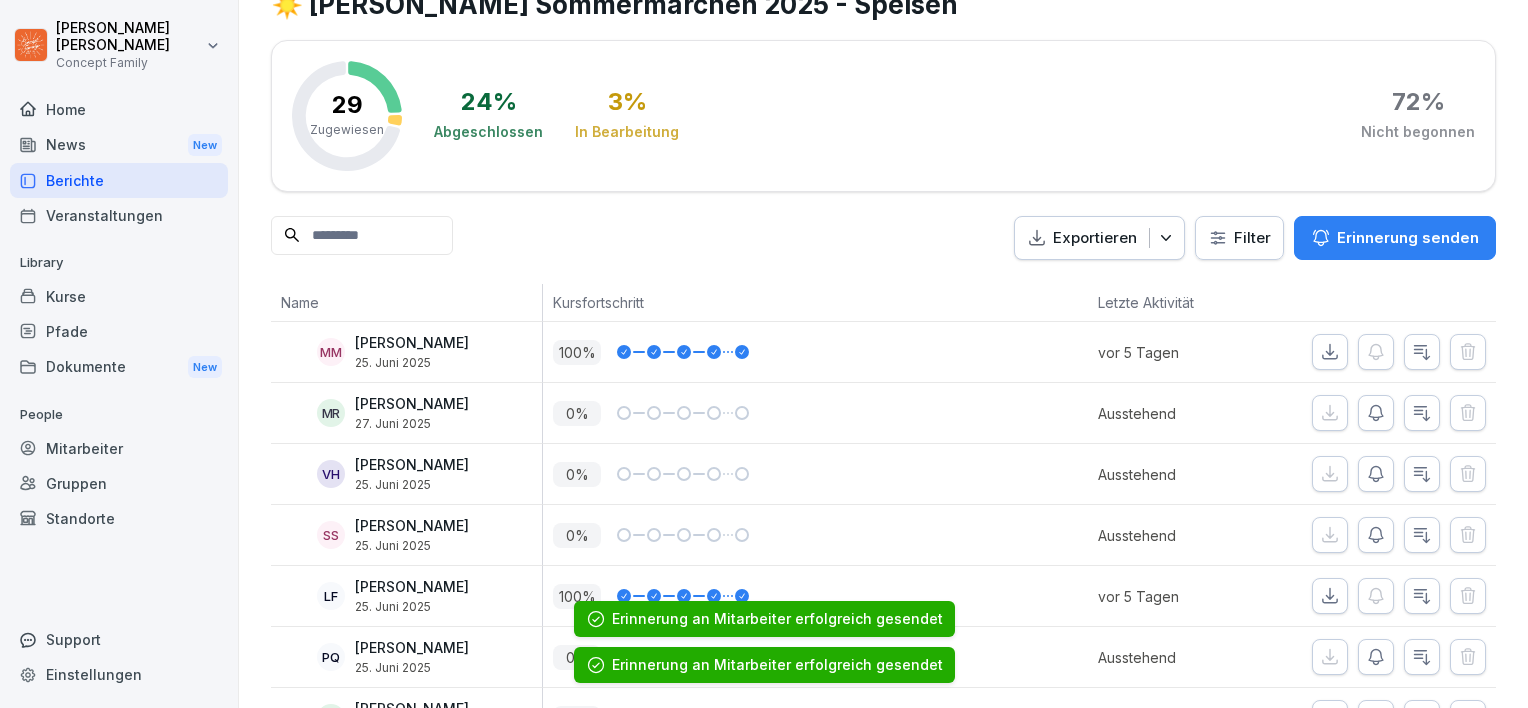 scroll, scrollTop: 200, scrollLeft: 0, axis: vertical 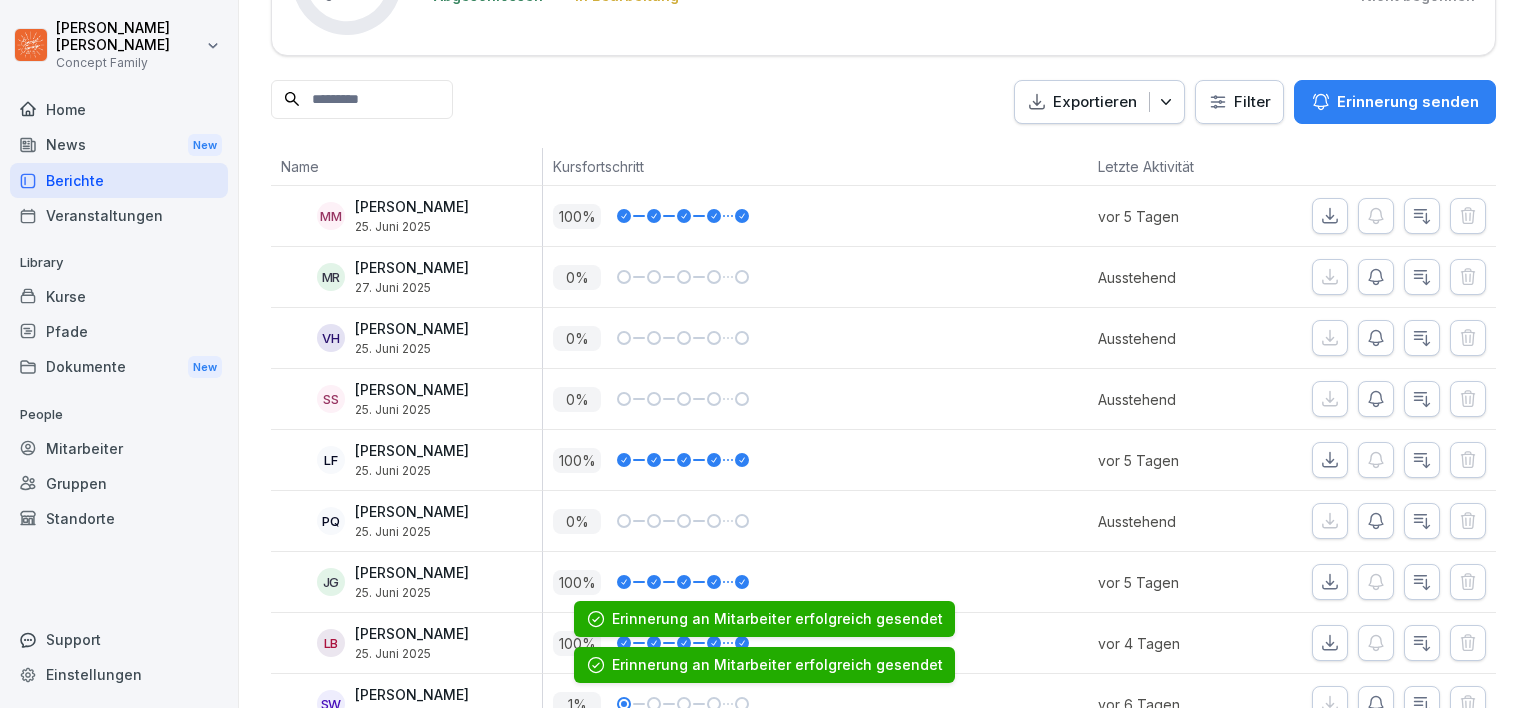 click 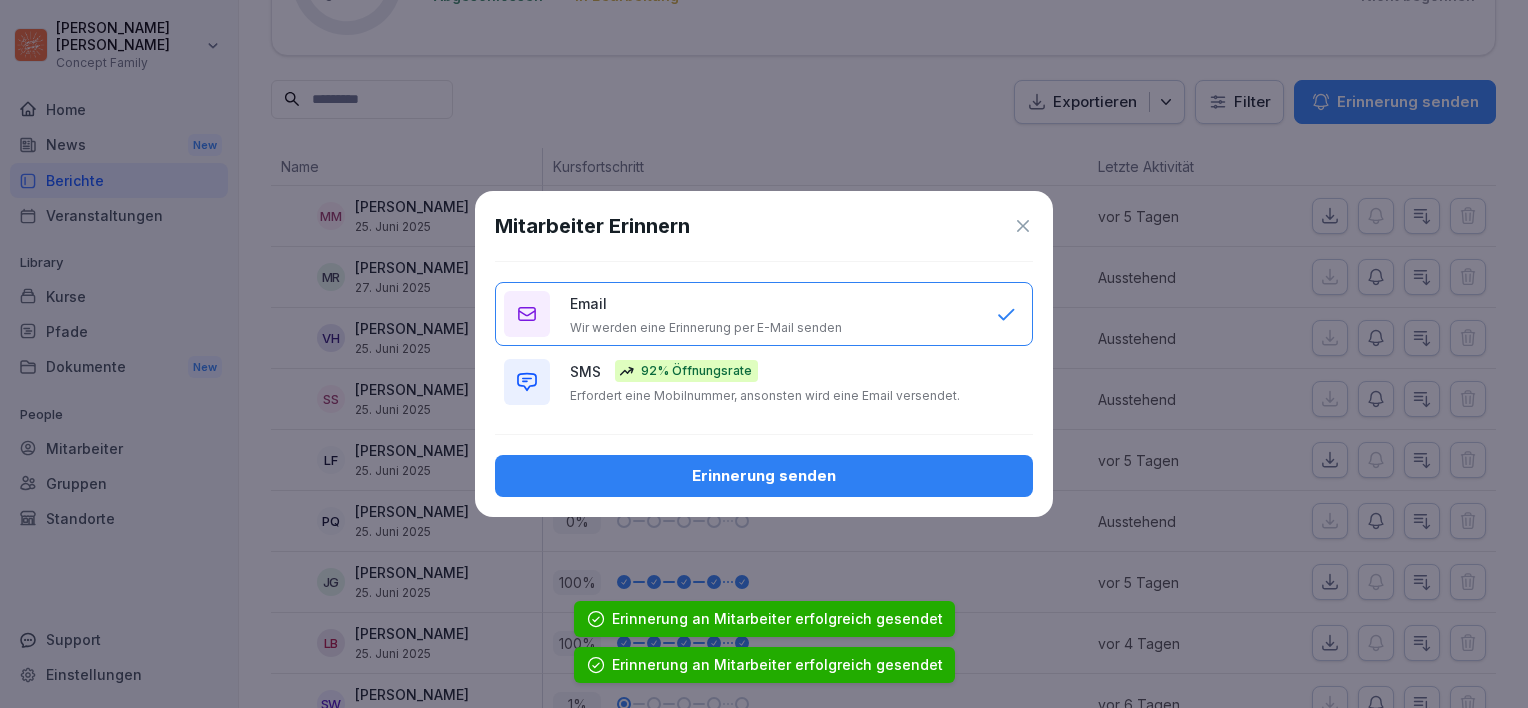 click on "Erinnerung senden" at bounding box center [764, 476] 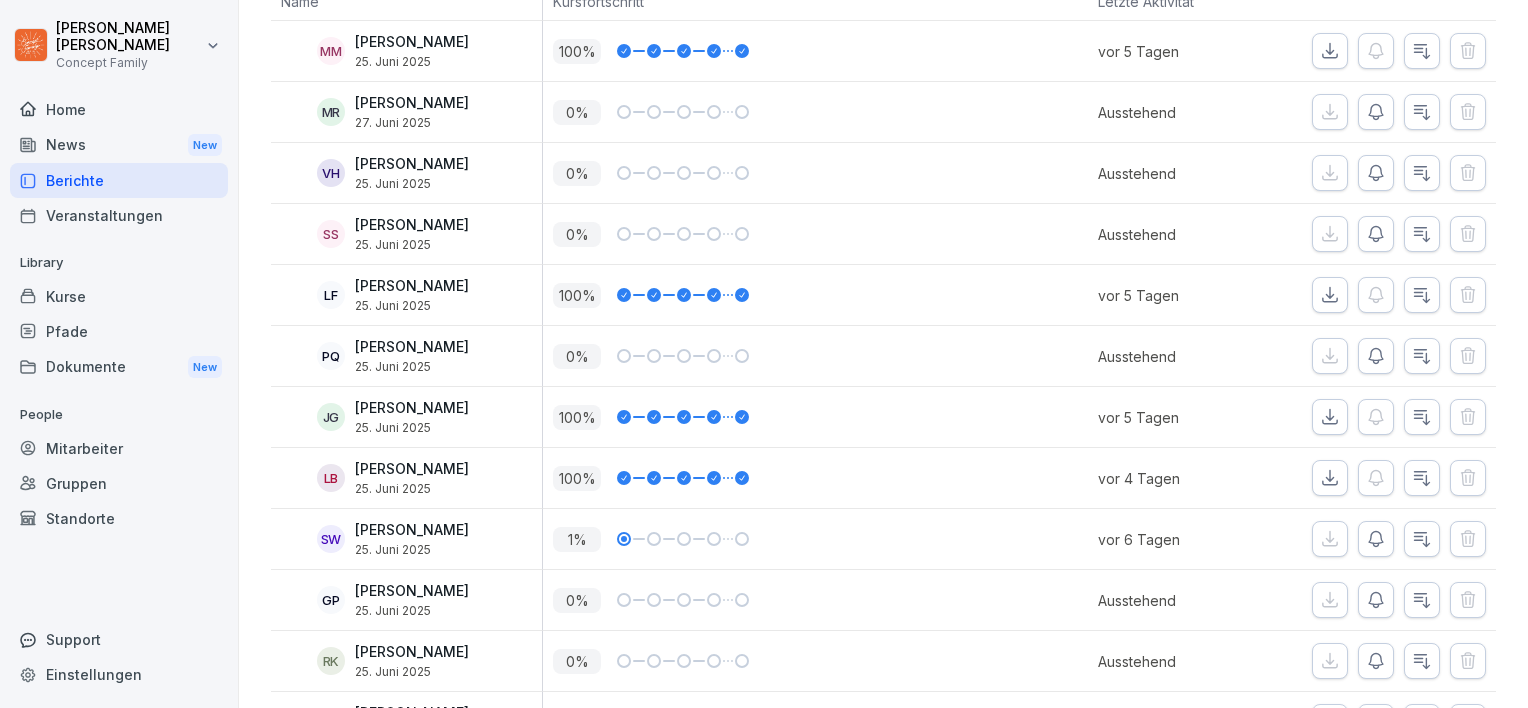 scroll, scrollTop: 400, scrollLeft: 0, axis: vertical 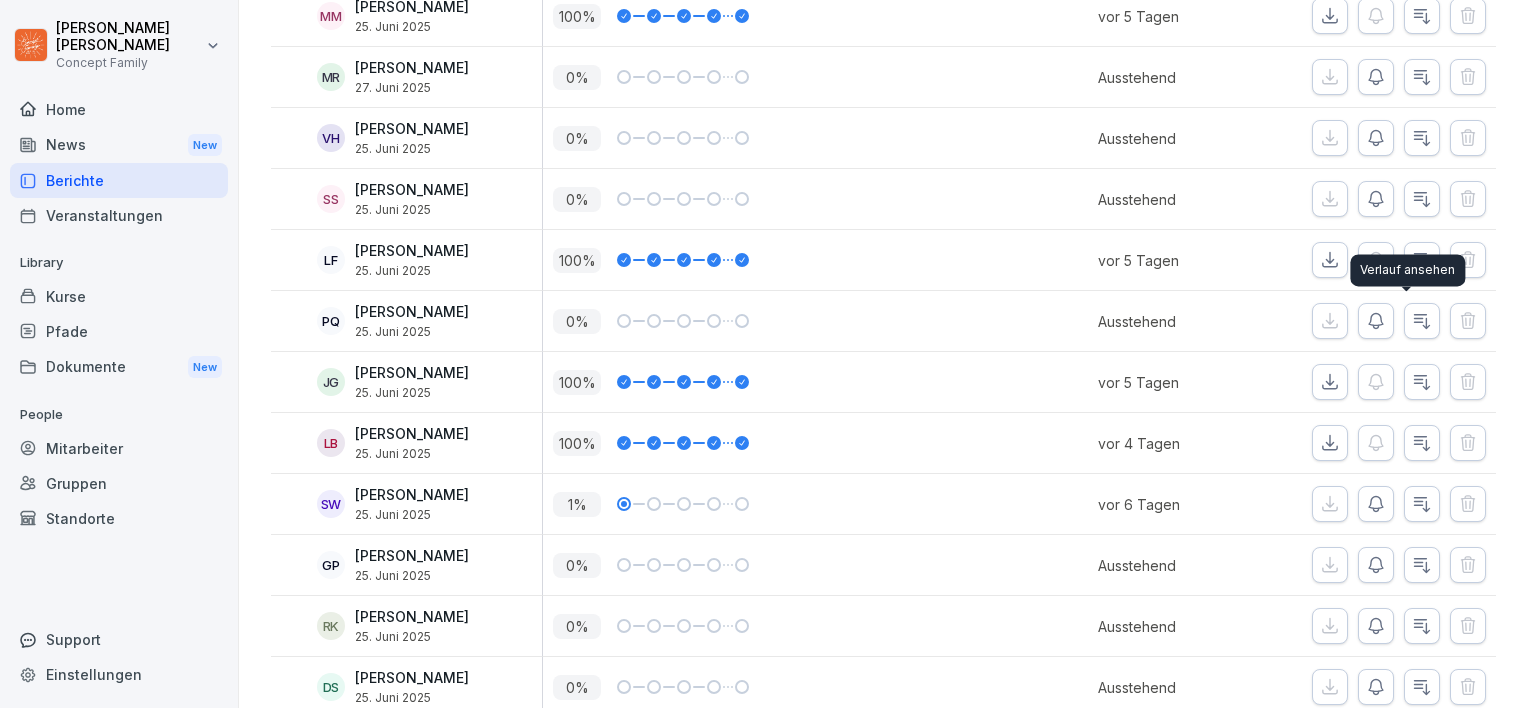 click 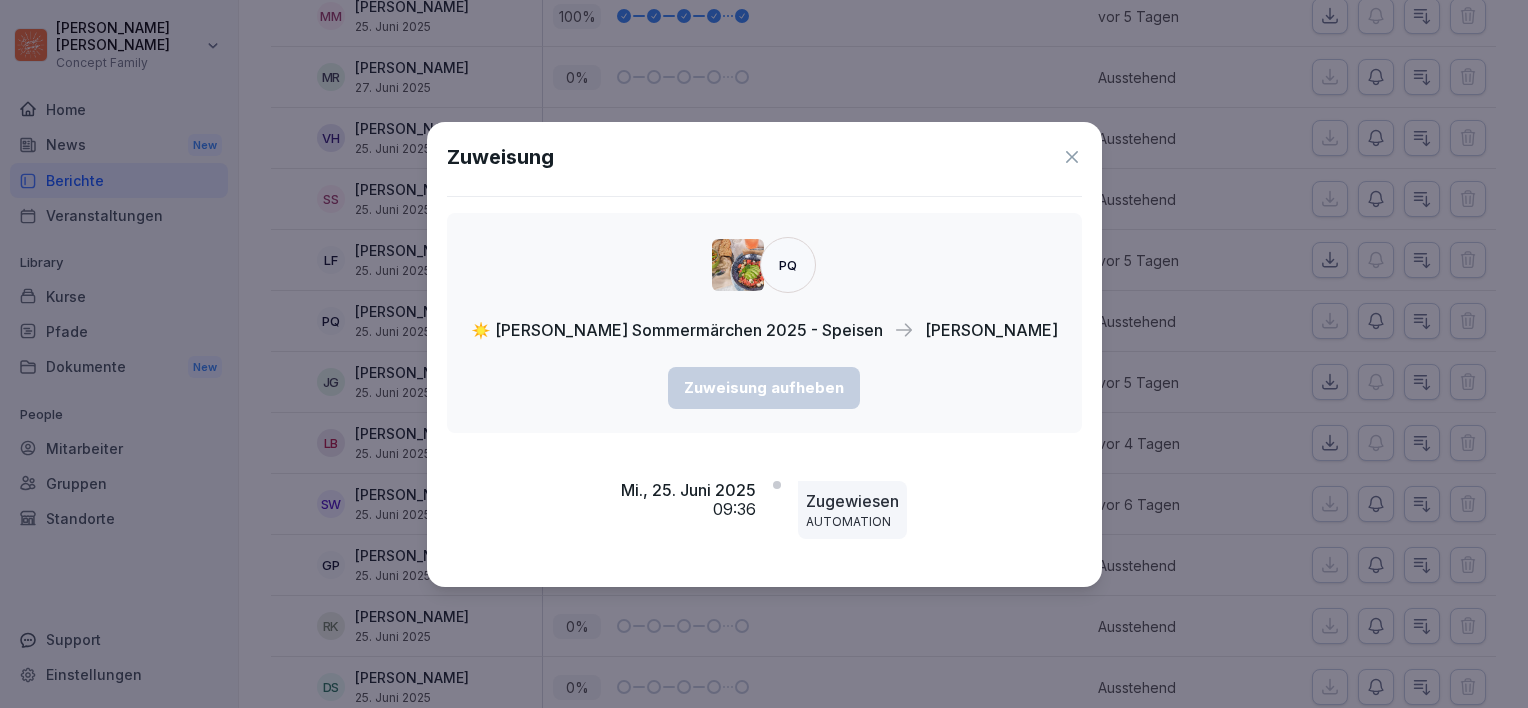 click 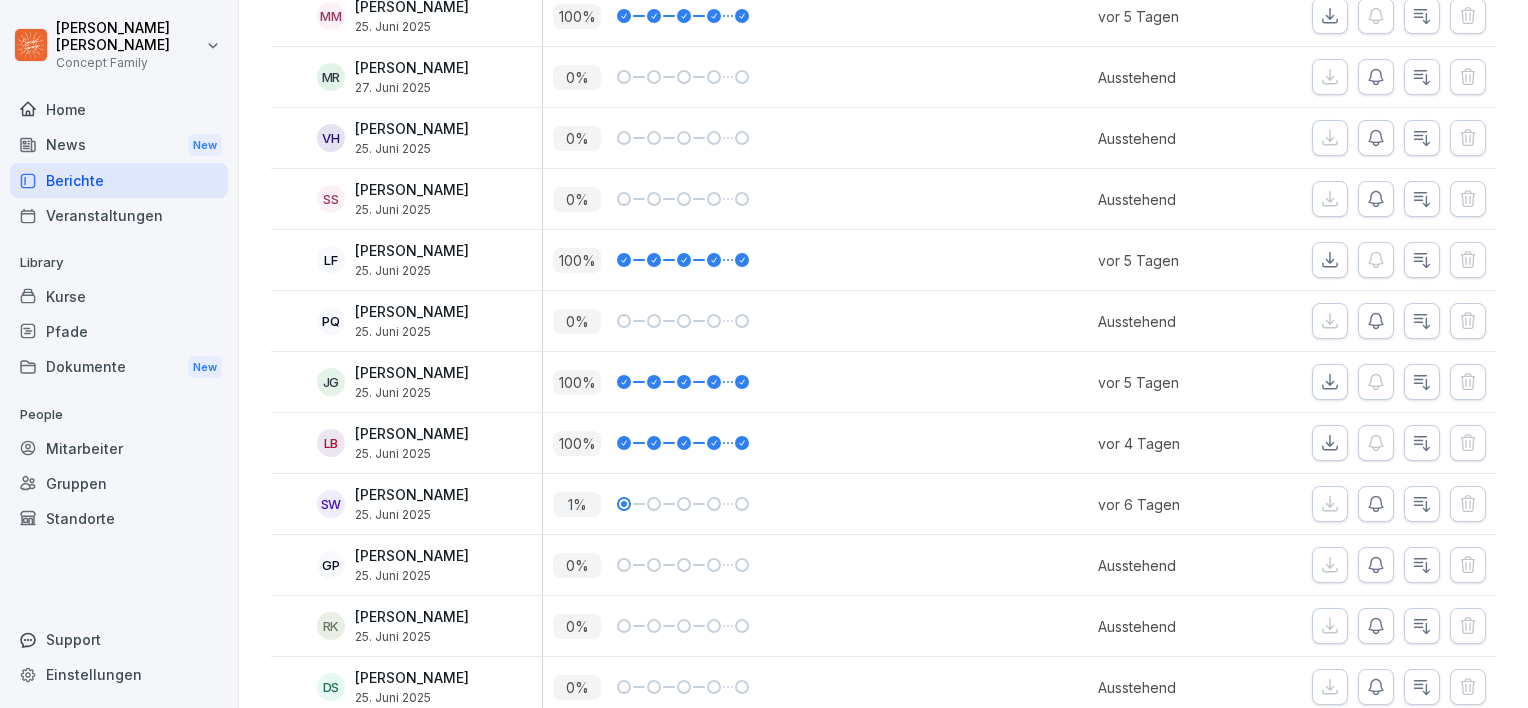 click 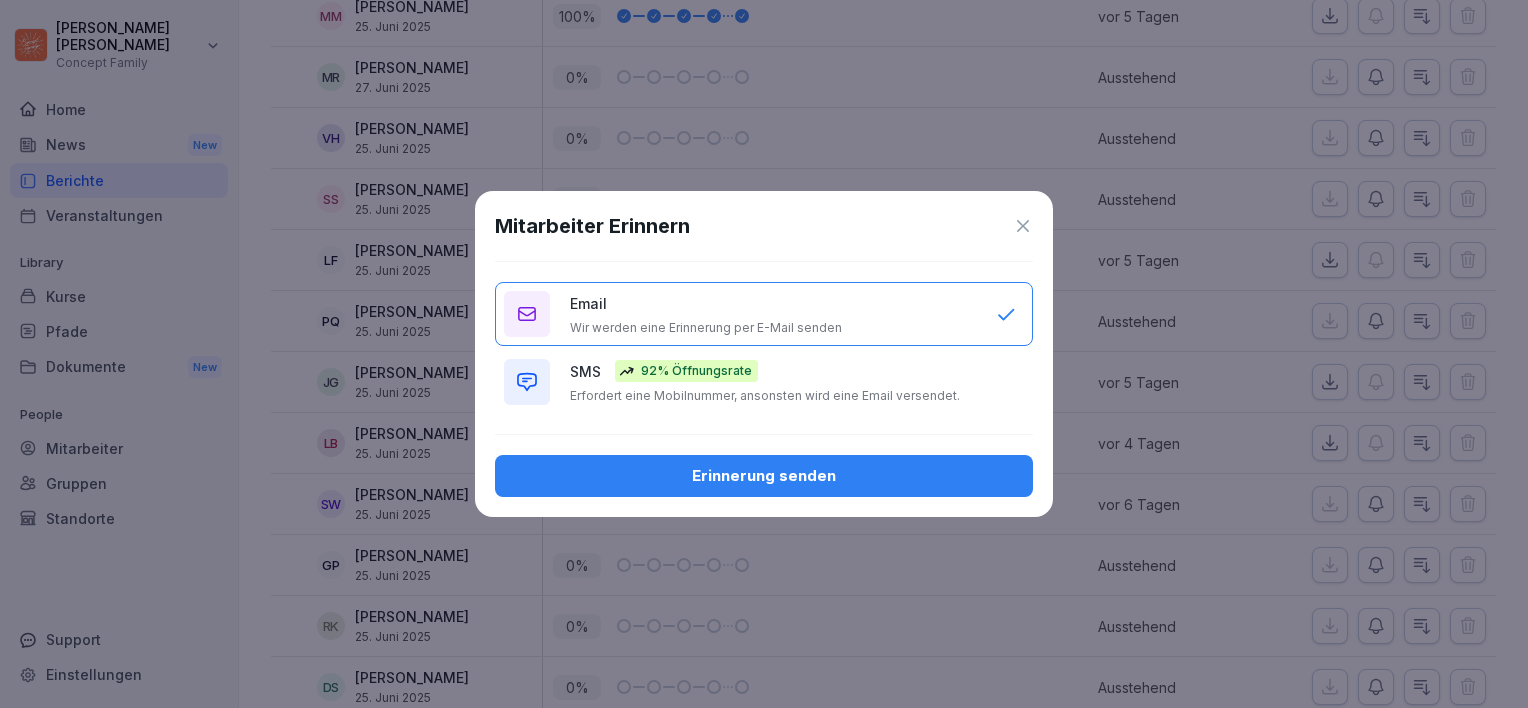 click on "Erinnerung senden" at bounding box center (764, 476) 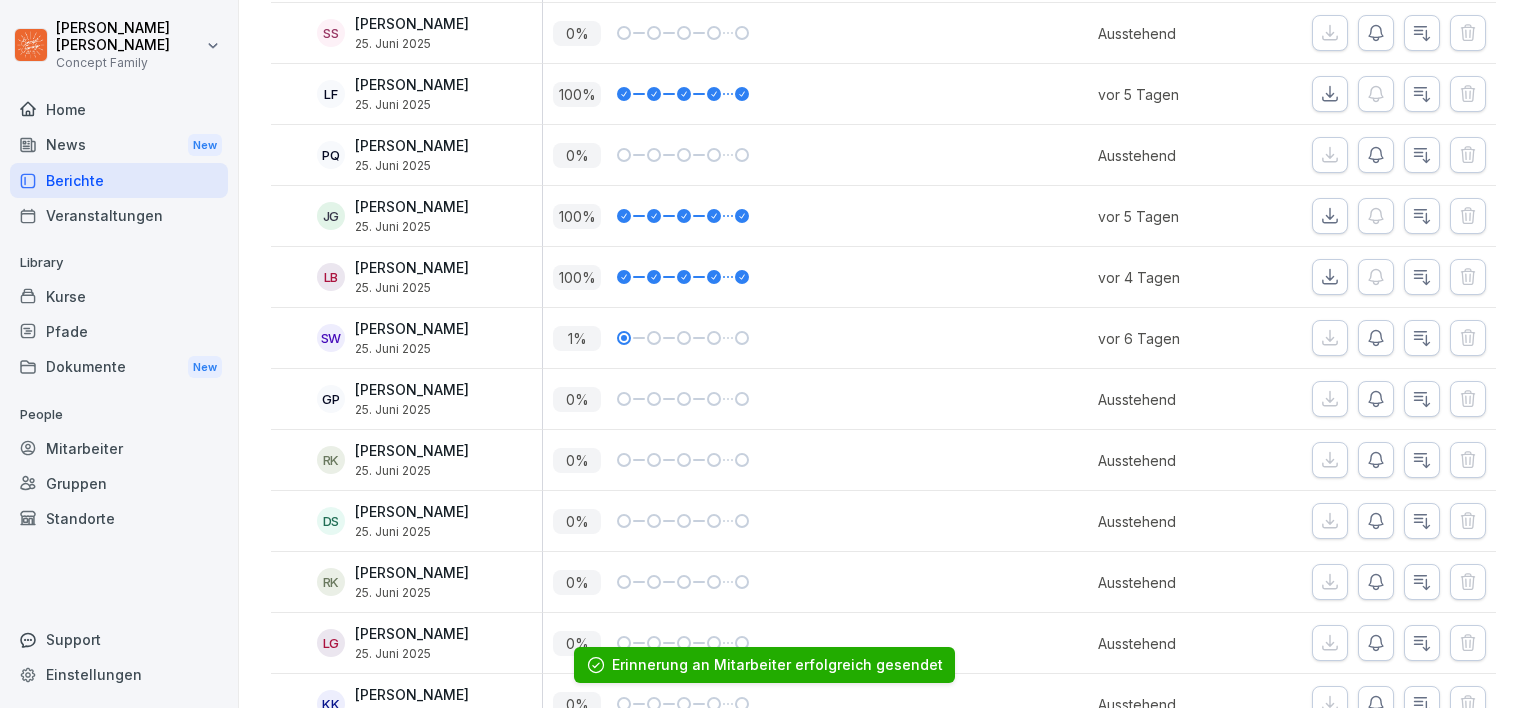 scroll, scrollTop: 600, scrollLeft: 0, axis: vertical 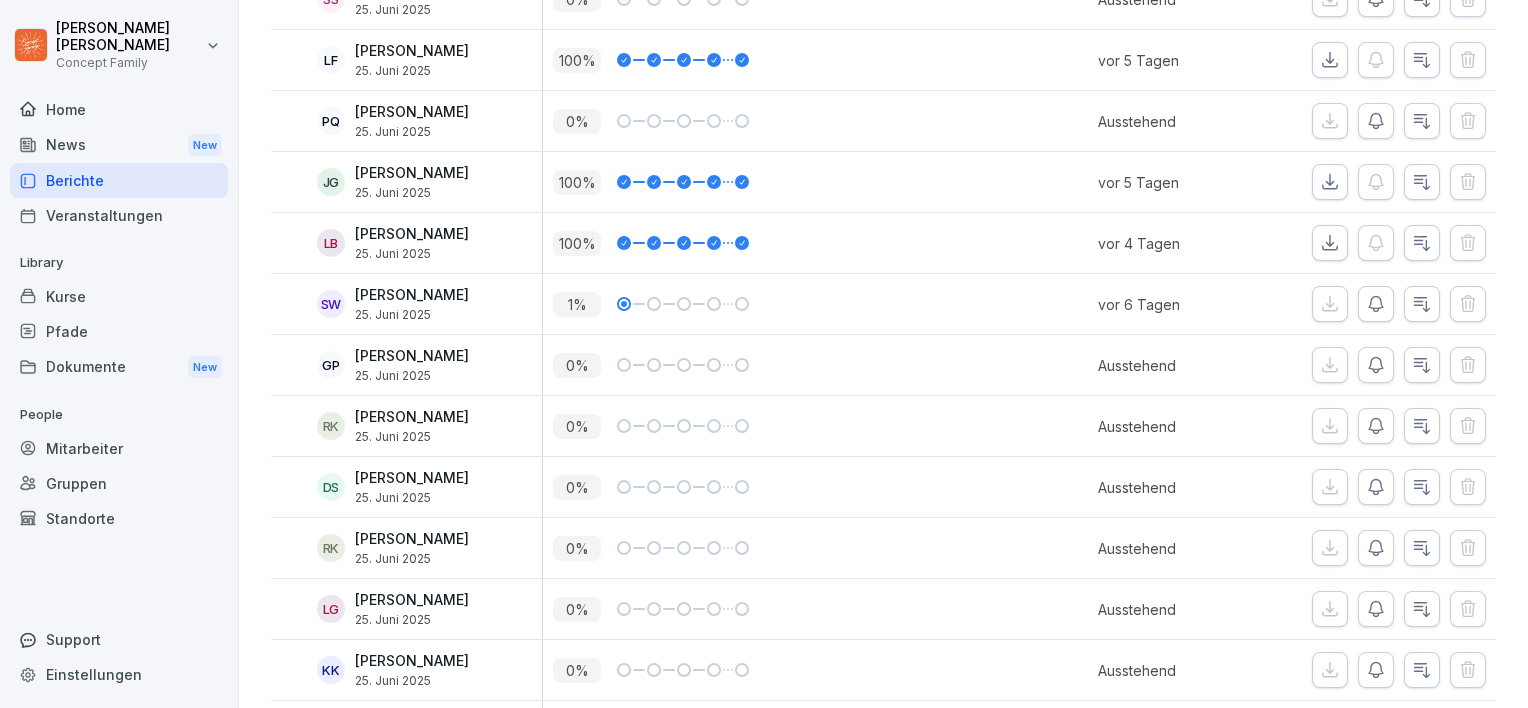 click 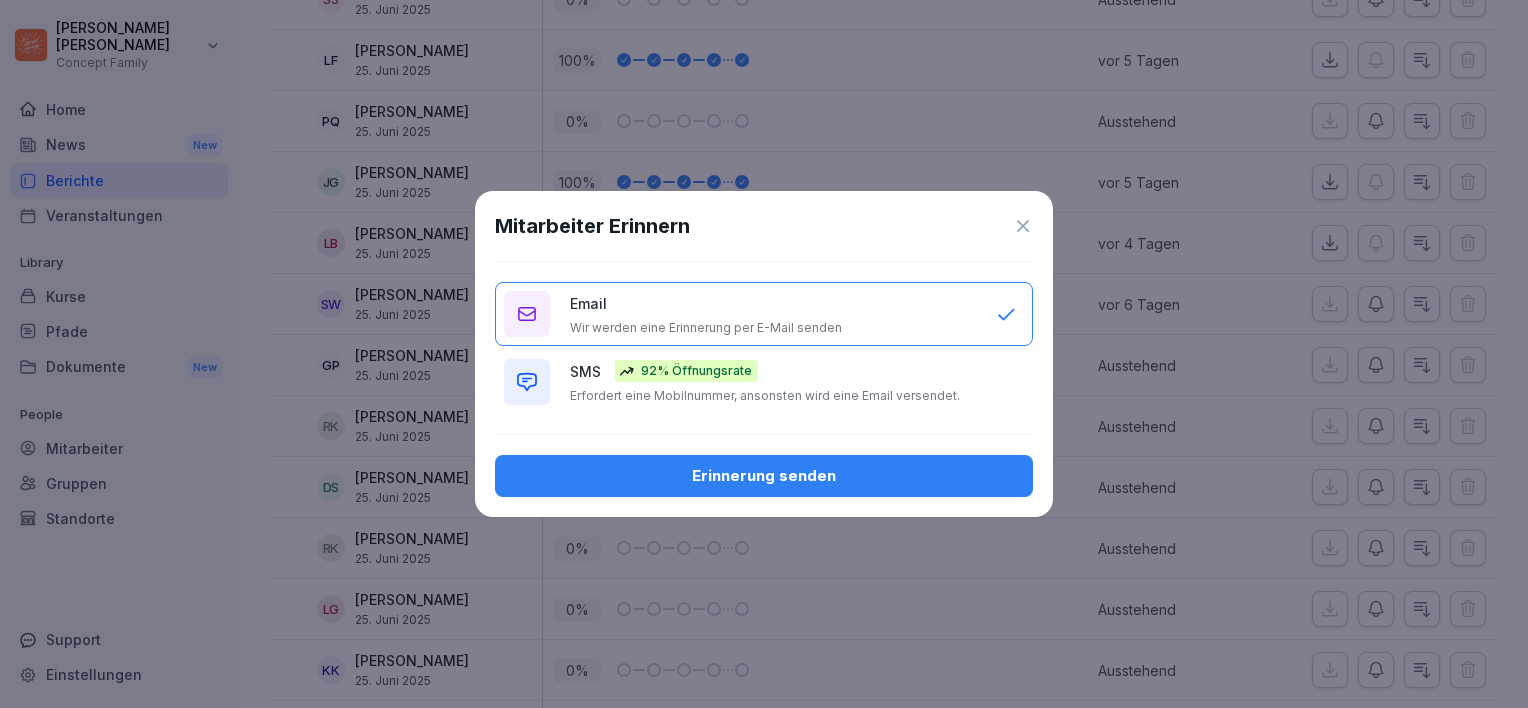 click on "Erinnerung senden" at bounding box center (764, 476) 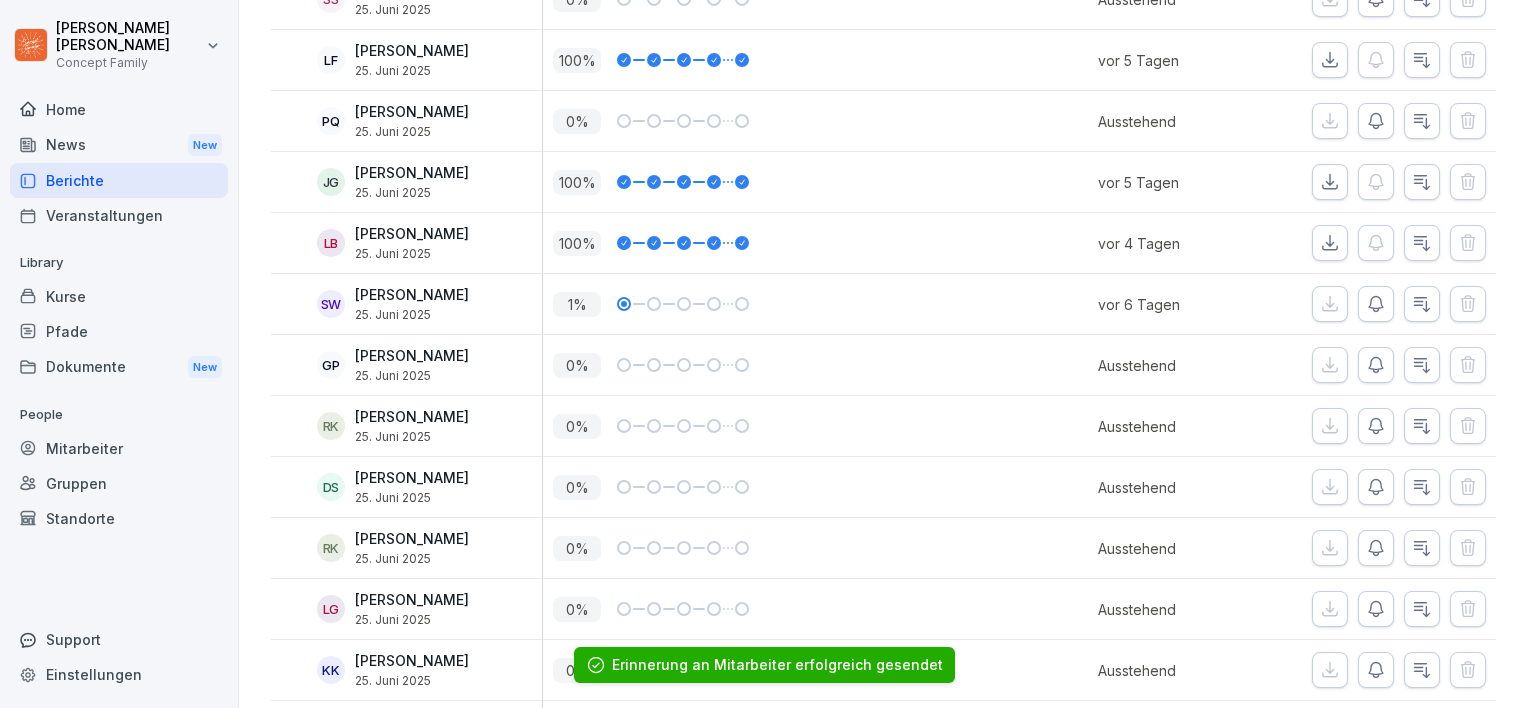 click 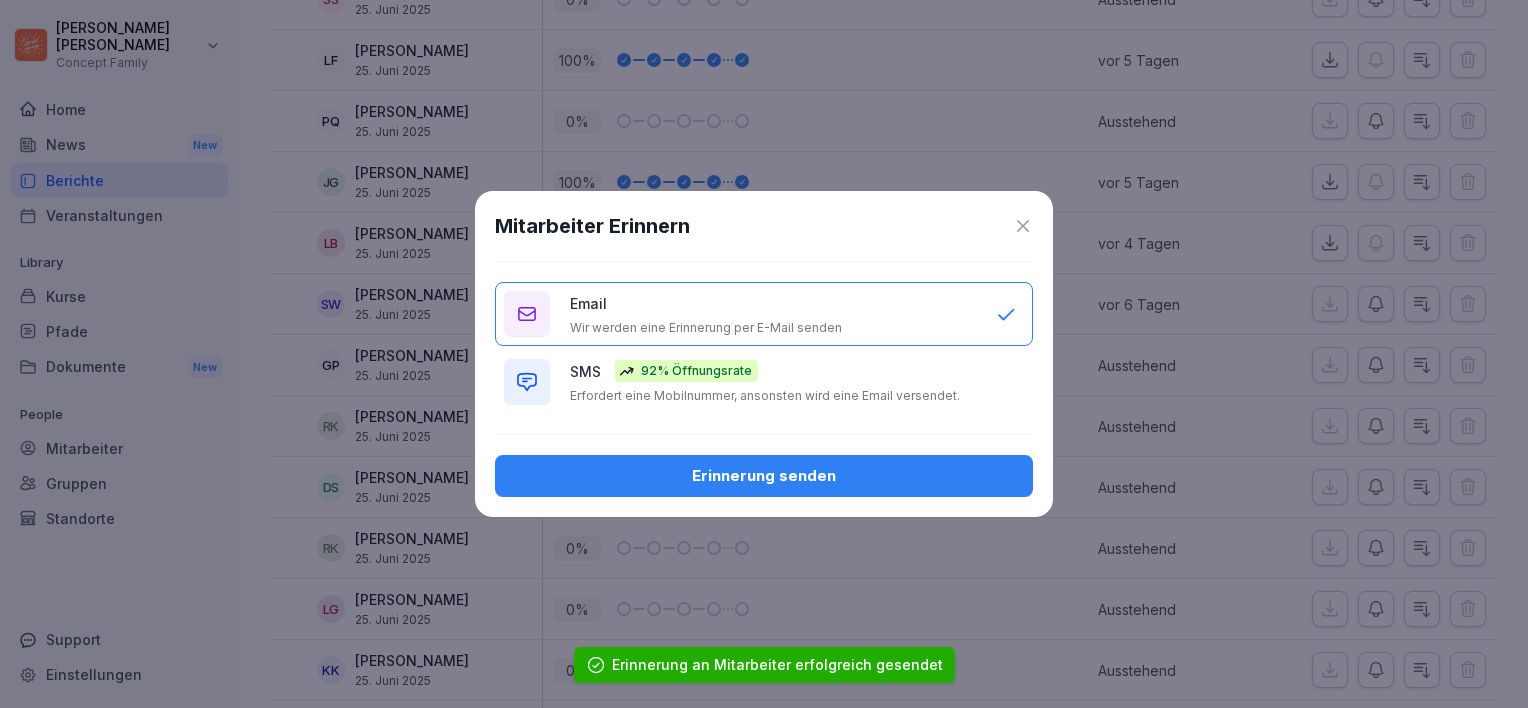 click on "Erinnerung senden" at bounding box center [764, 476] 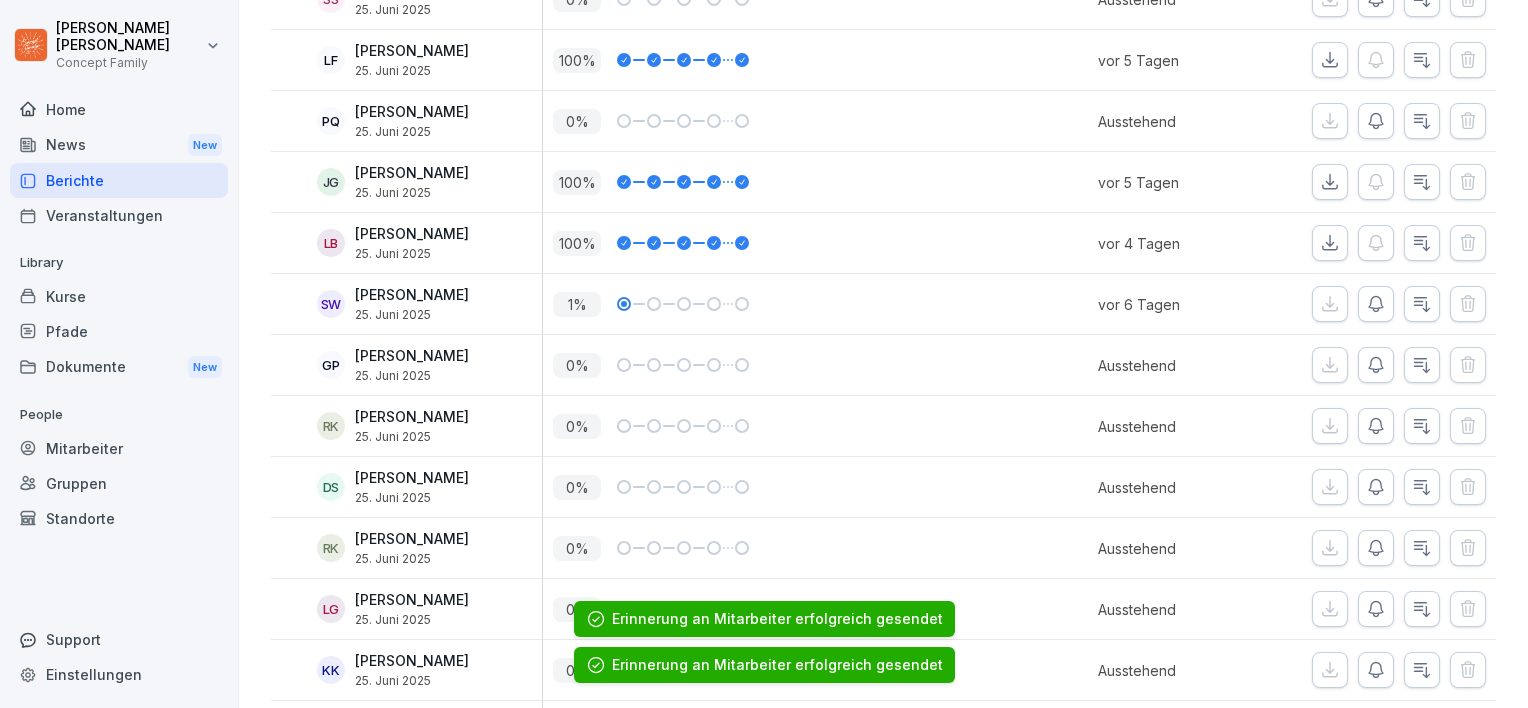 click 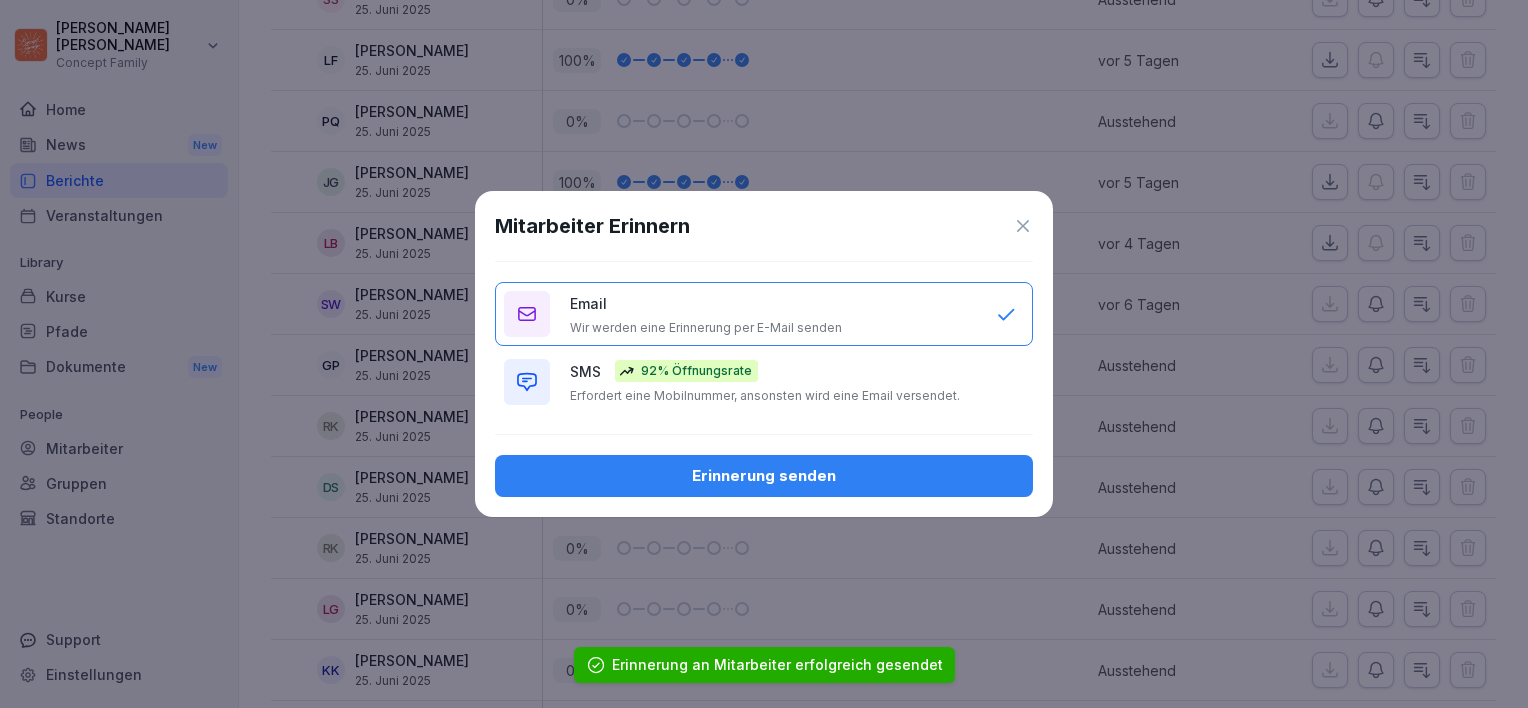 click on "Erinnerung senden" at bounding box center (764, 476) 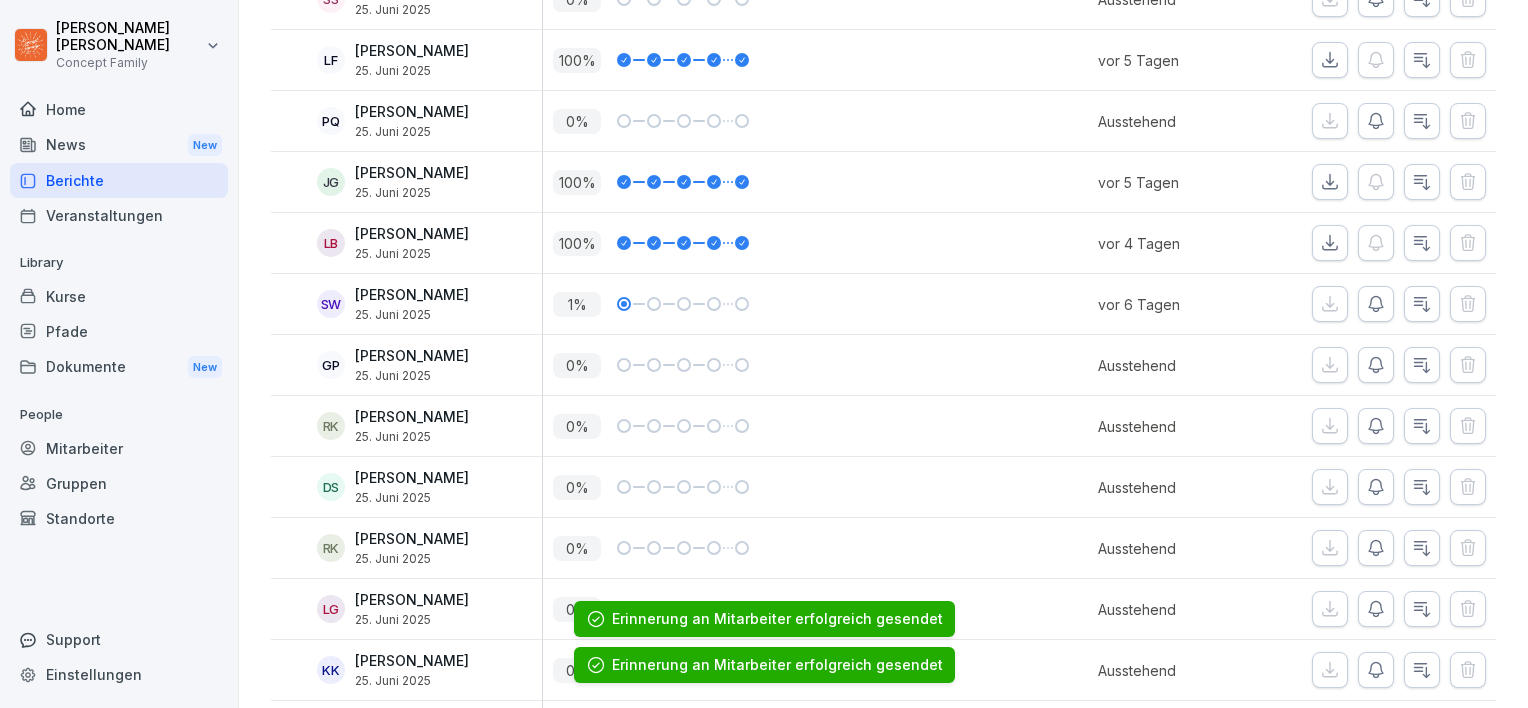 scroll, scrollTop: 700, scrollLeft: 0, axis: vertical 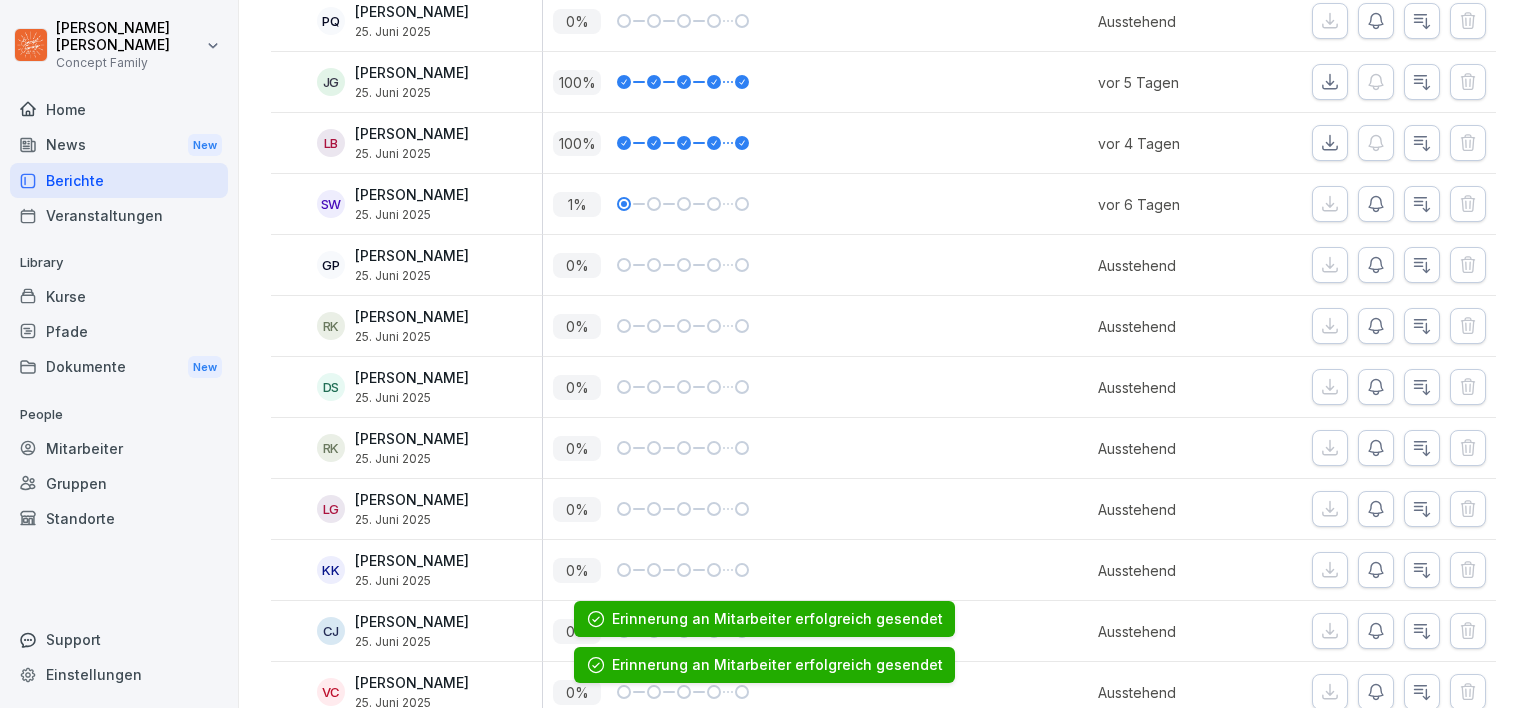 click 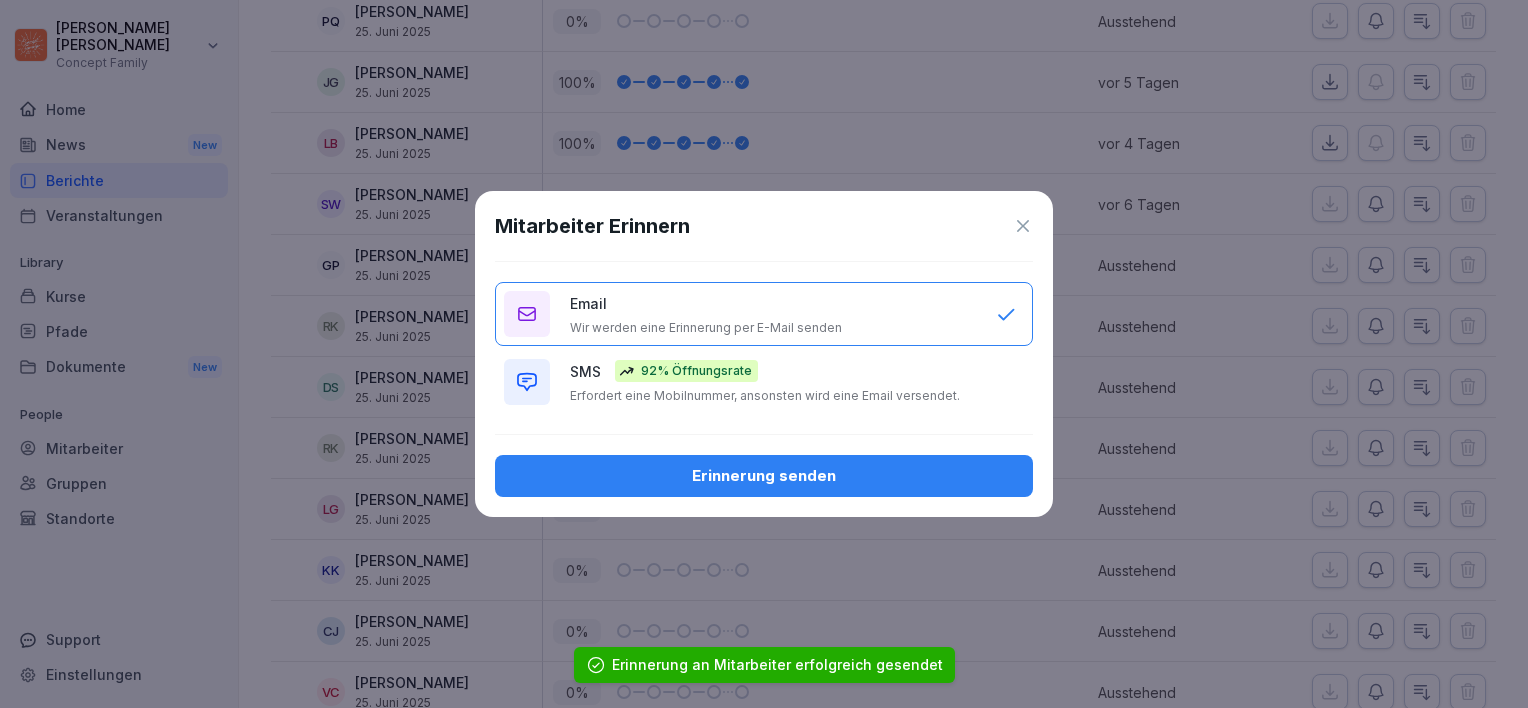 click on "Erinnerung senden" at bounding box center (764, 476) 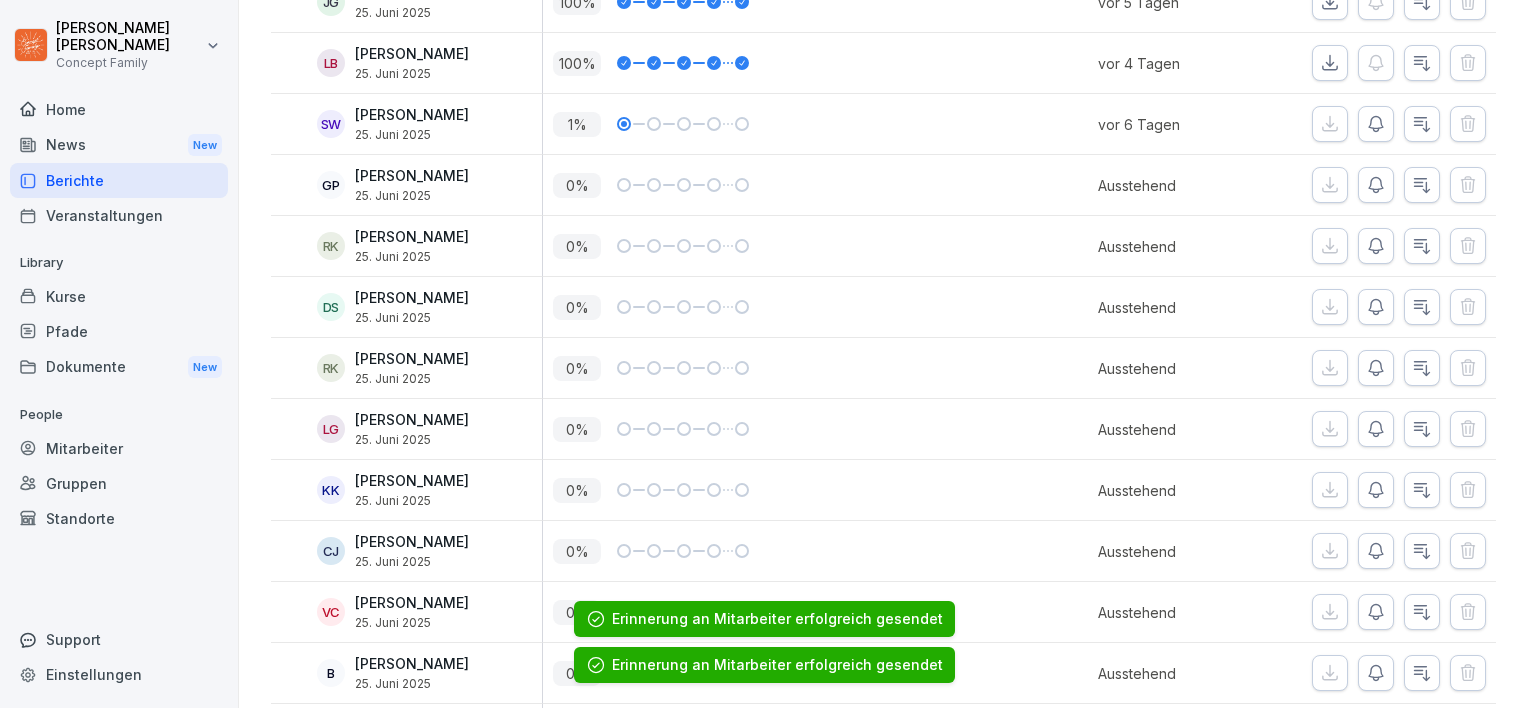 scroll, scrollTop: 900, scrollLeft: 0, axis: vertical 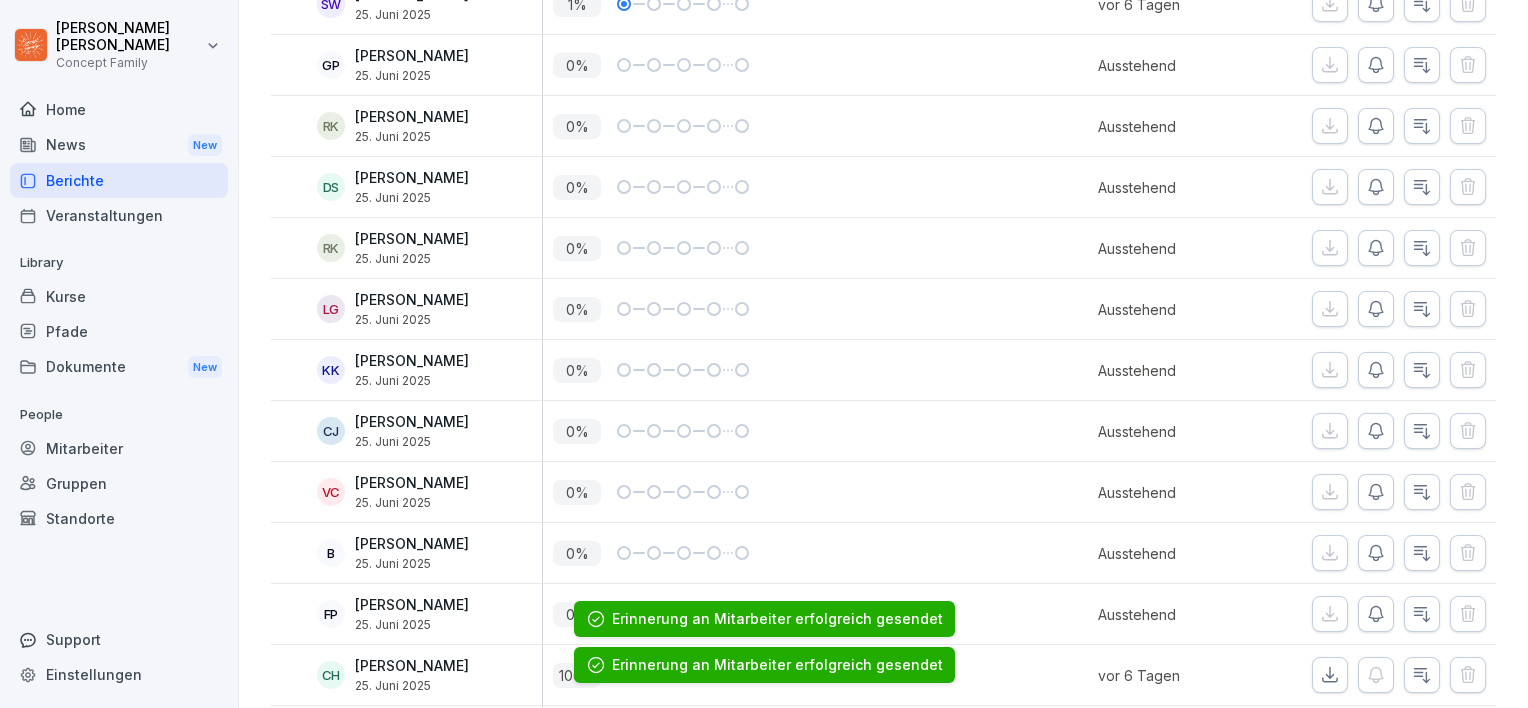 click 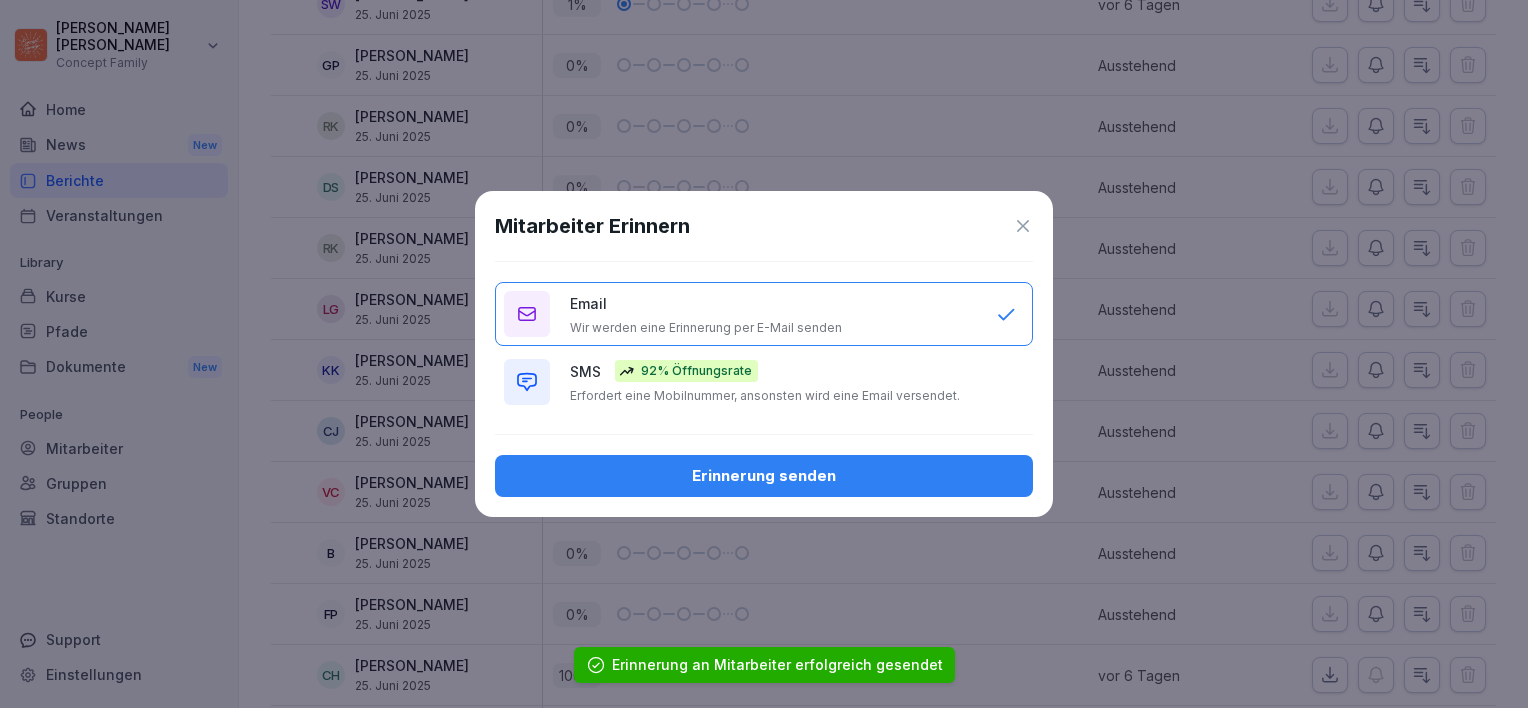 click on "Erinnerung senden" at bounding box center (764, 476) 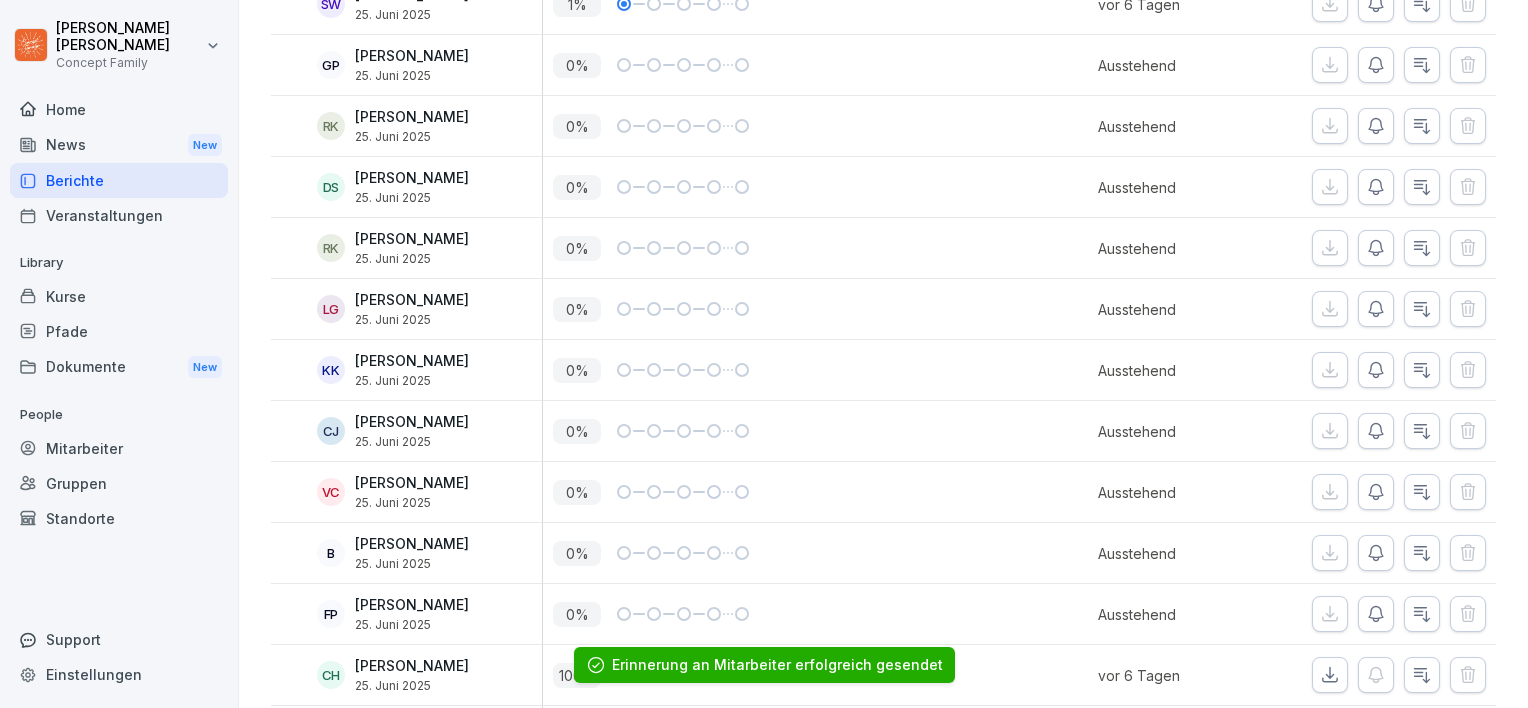 click 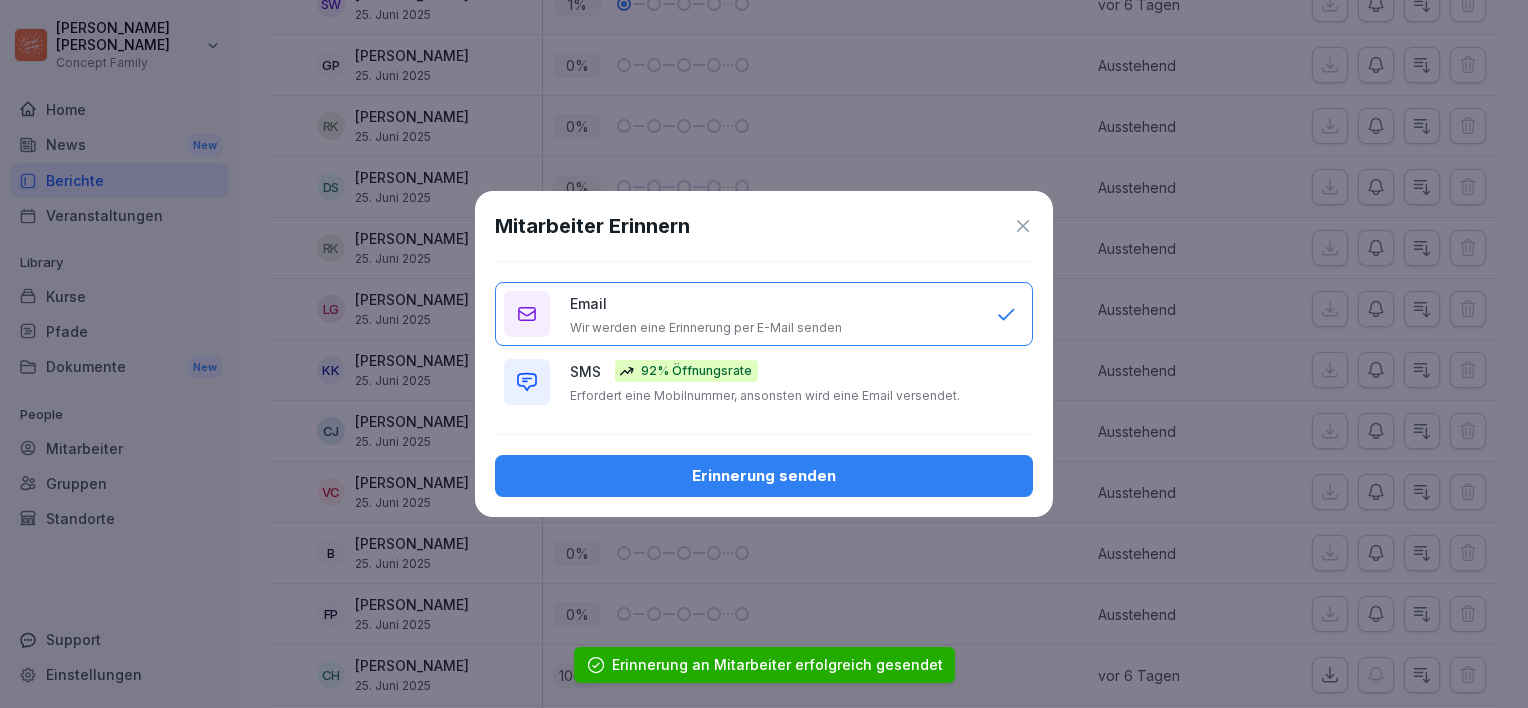 click on "Erinnerung senden" at bounding box center [764, 476] 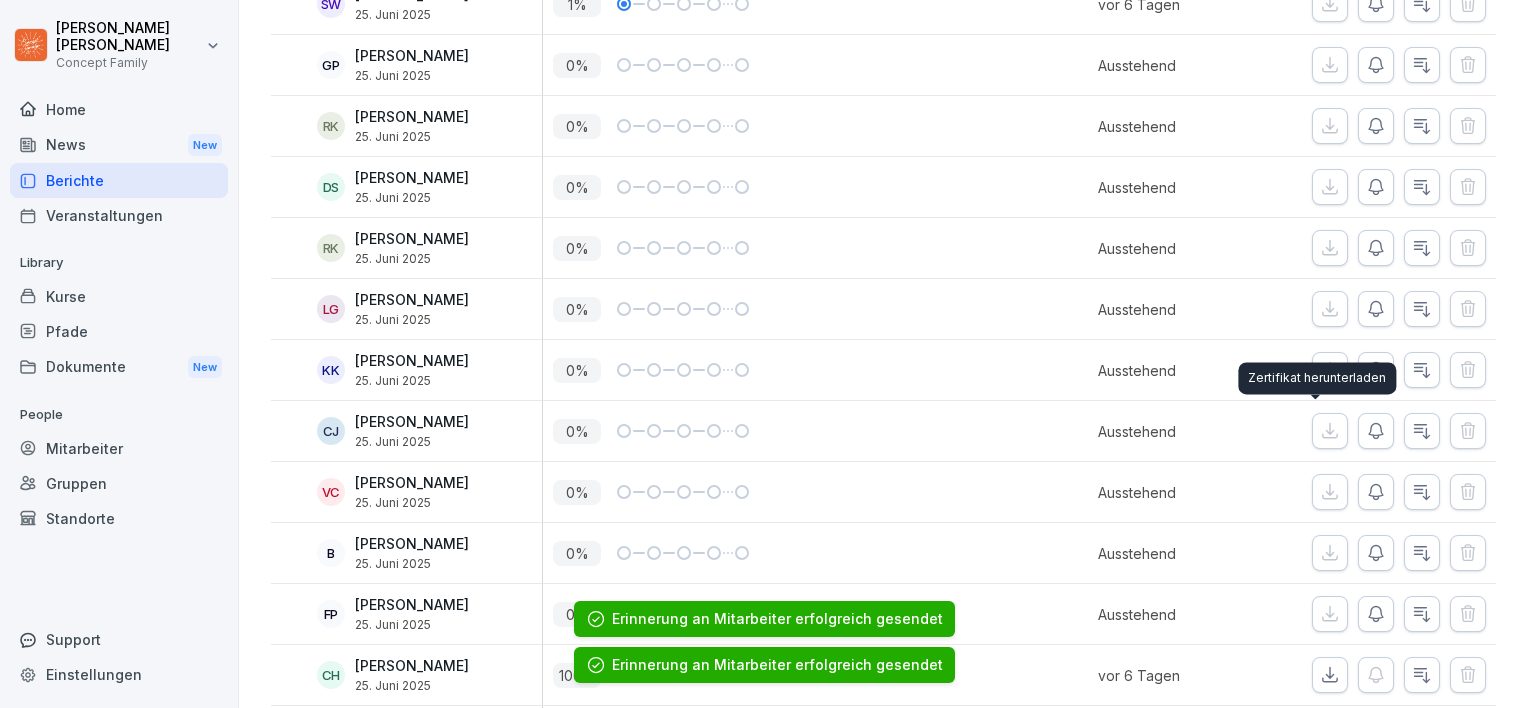 scroll, scrollTop: 1000, scrollLeft: 0, axis: vertical 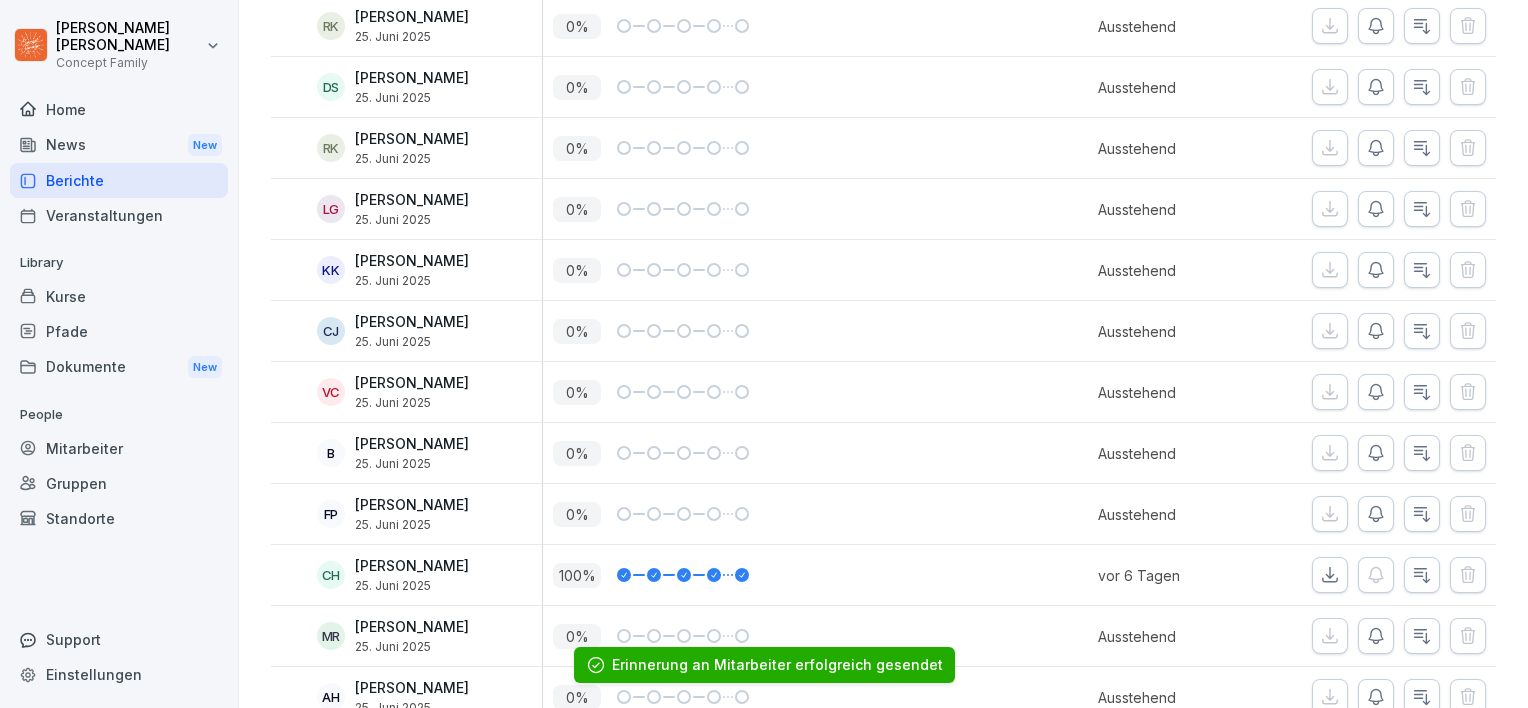 click 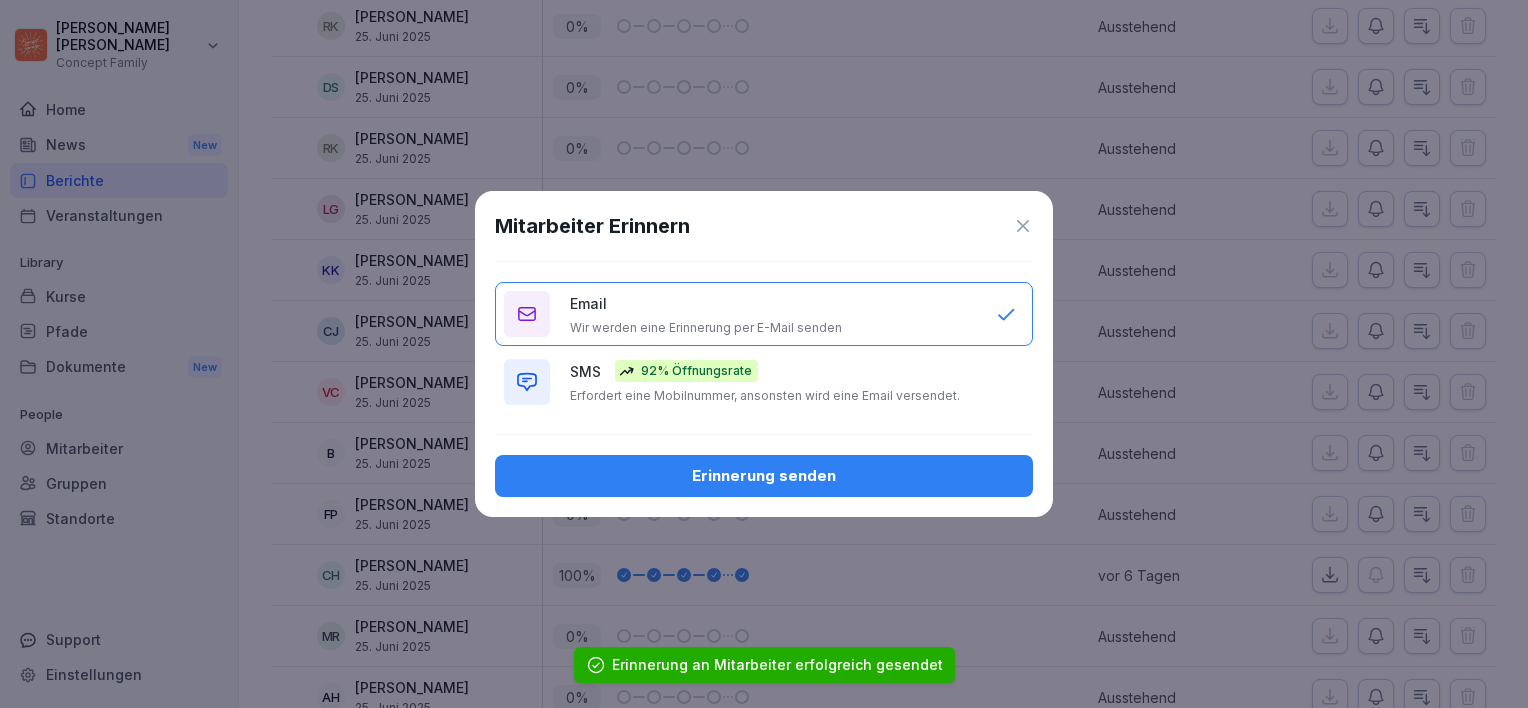 click on "Erinnerung senden" at bounding box center (764, 476) 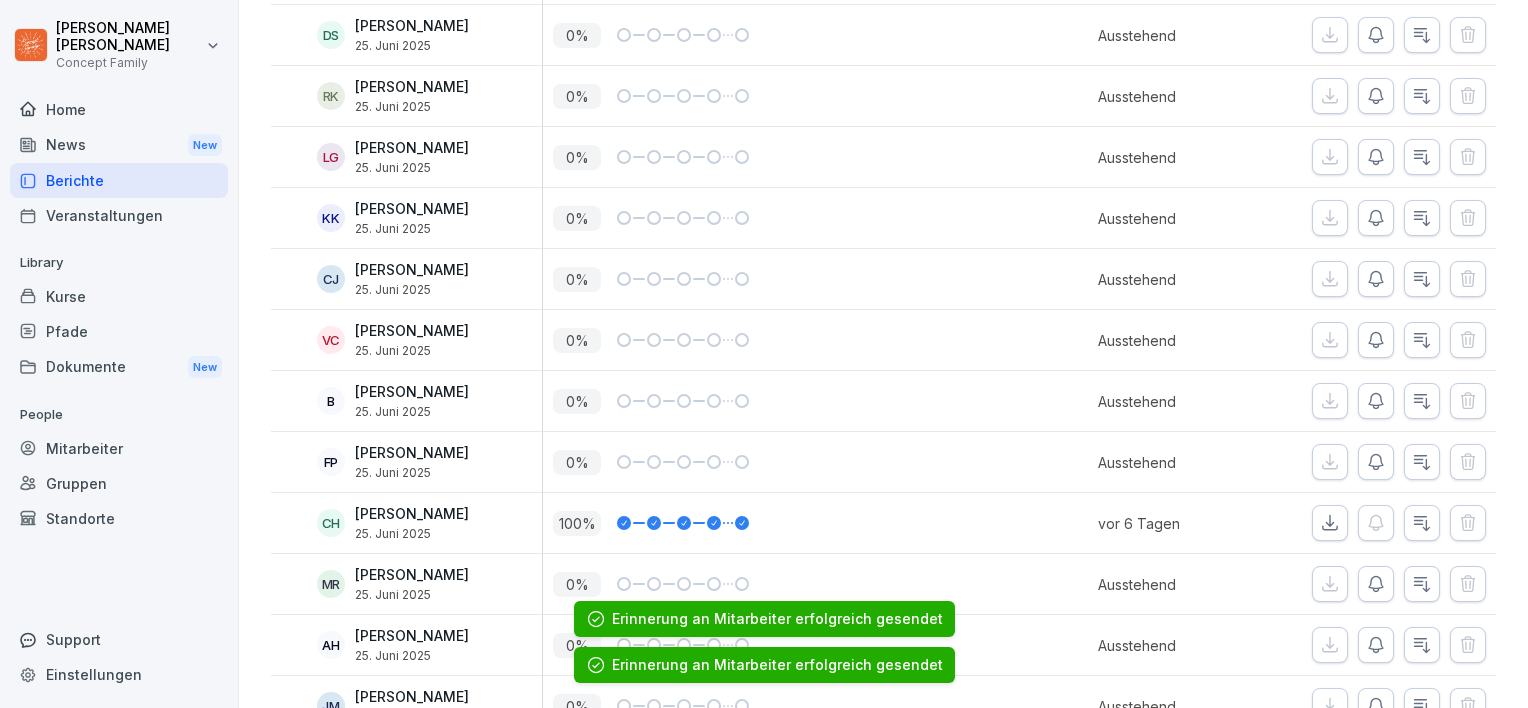 scroll, scrollTop: 1100, scrollLeft: 0, axis: vertical 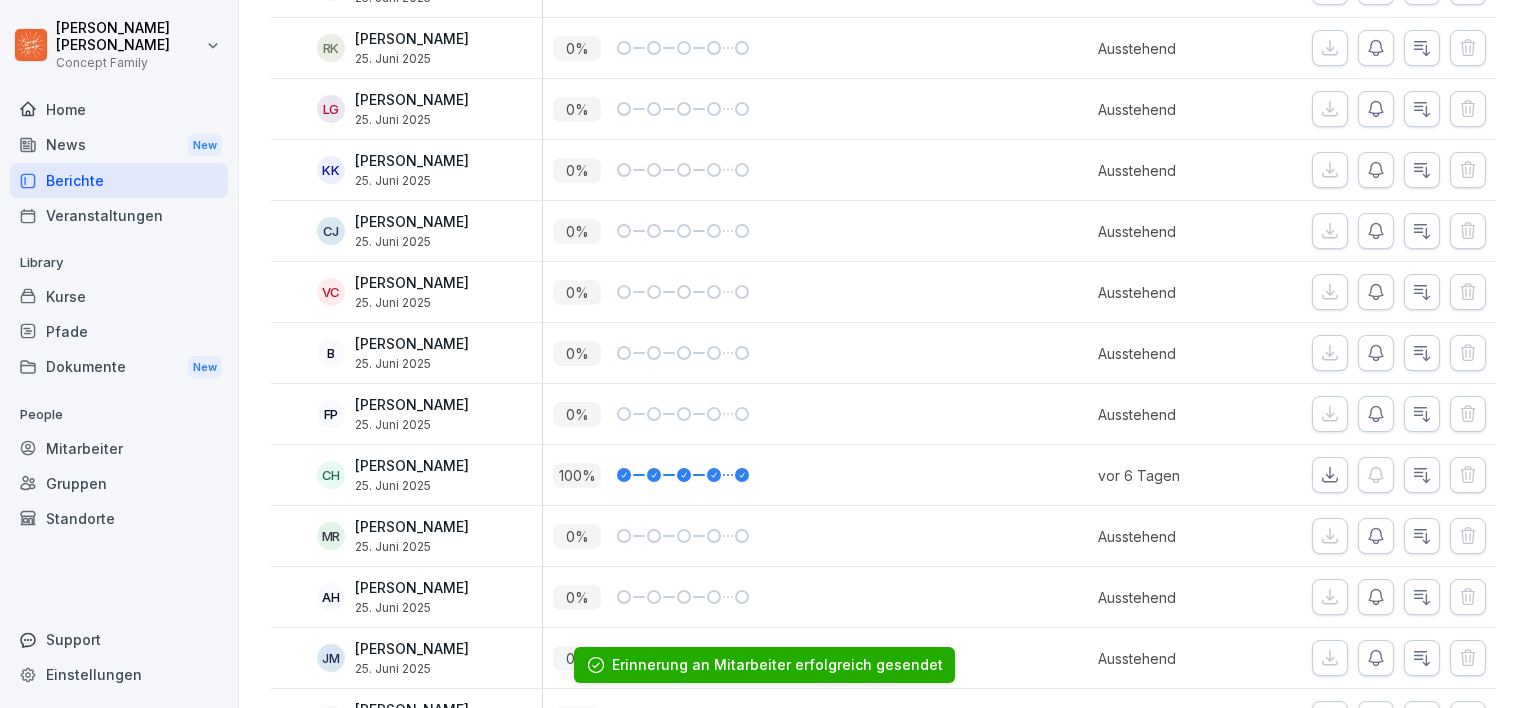 click 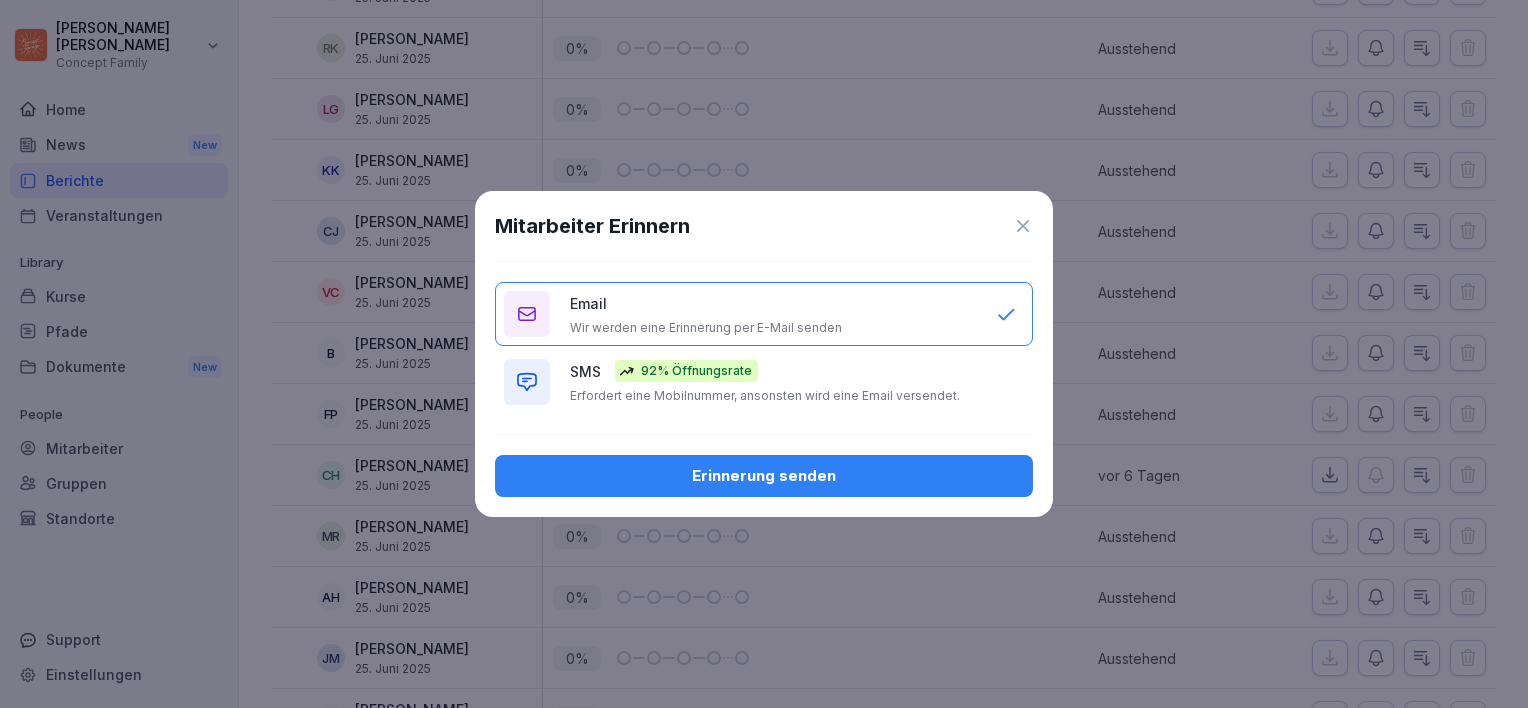 click on "Erinnerung senden" at bounding box center (764, 476) 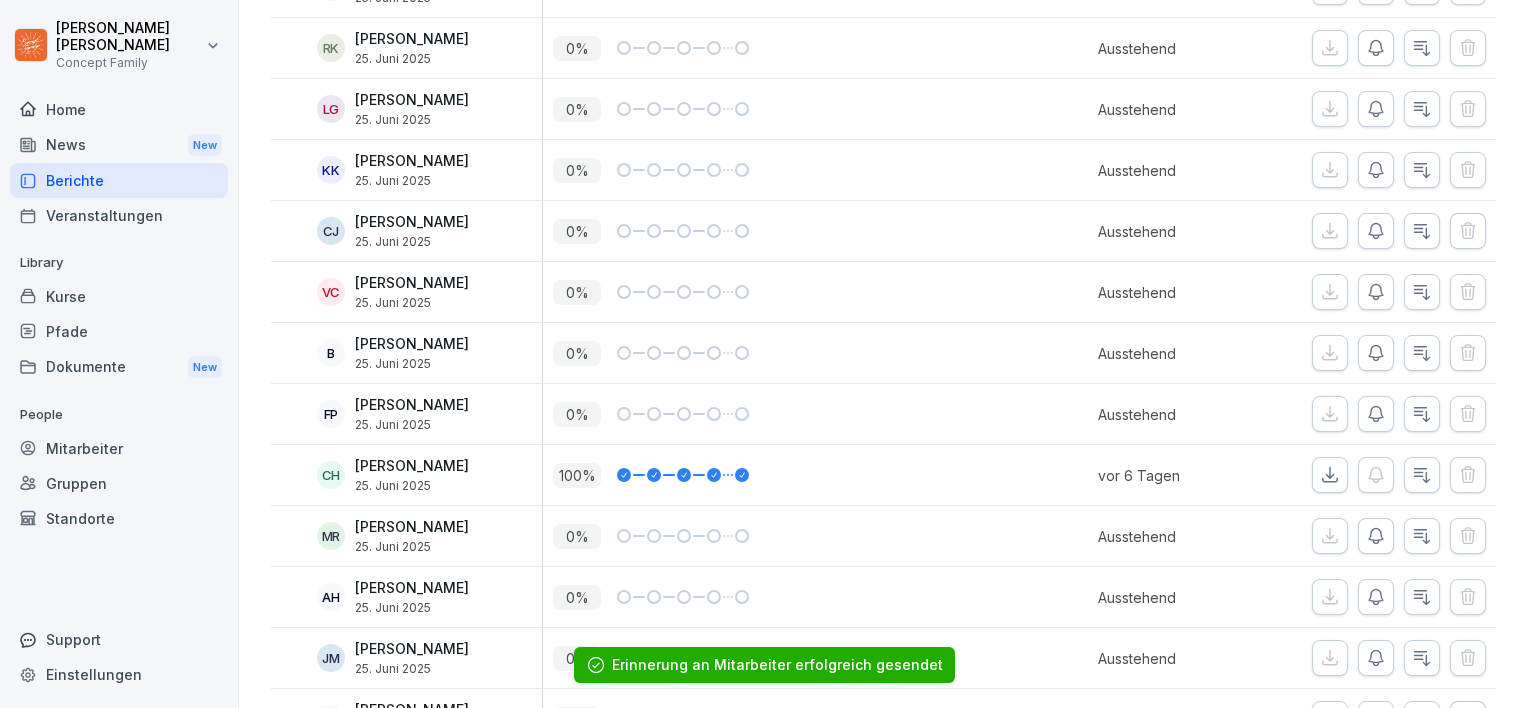 click 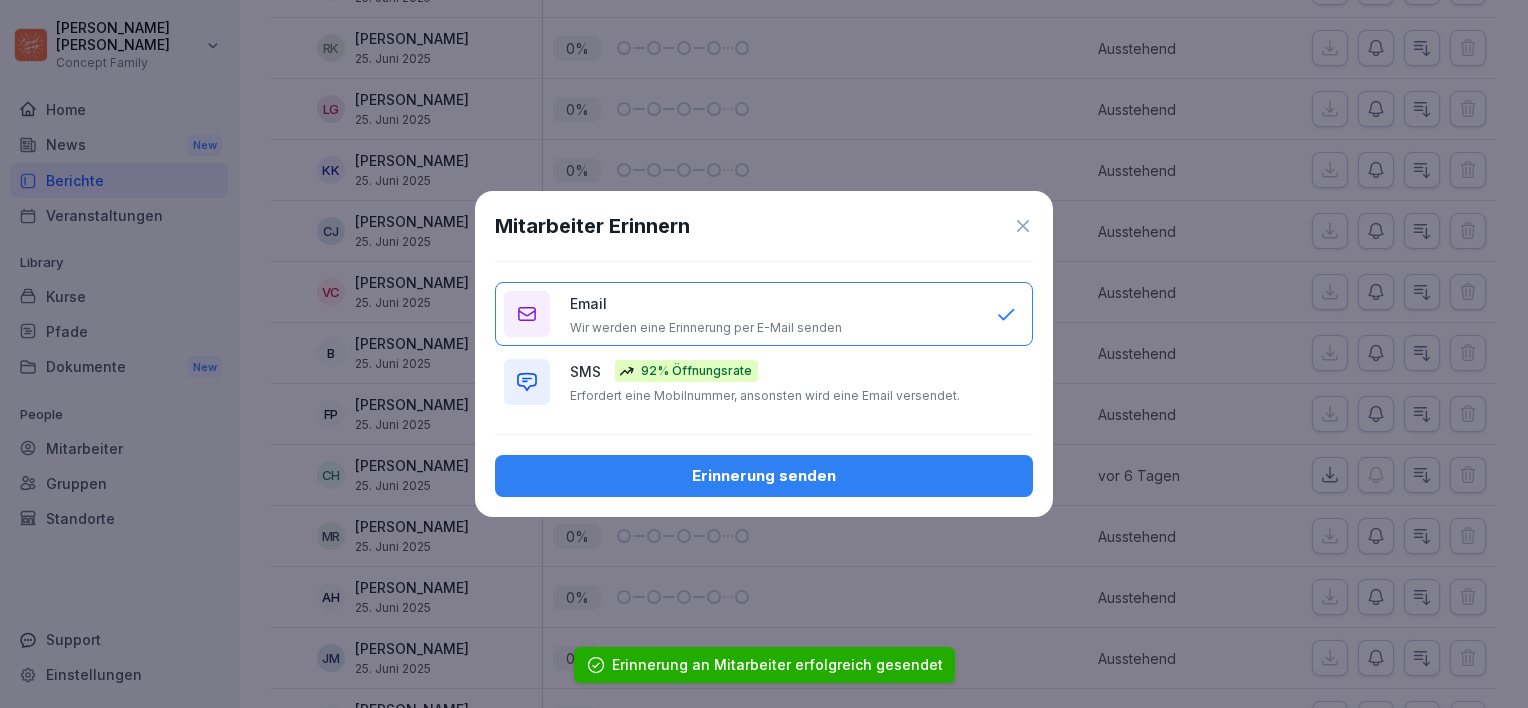 click on "Erinnerung senden" at bounding box center (764, 476) 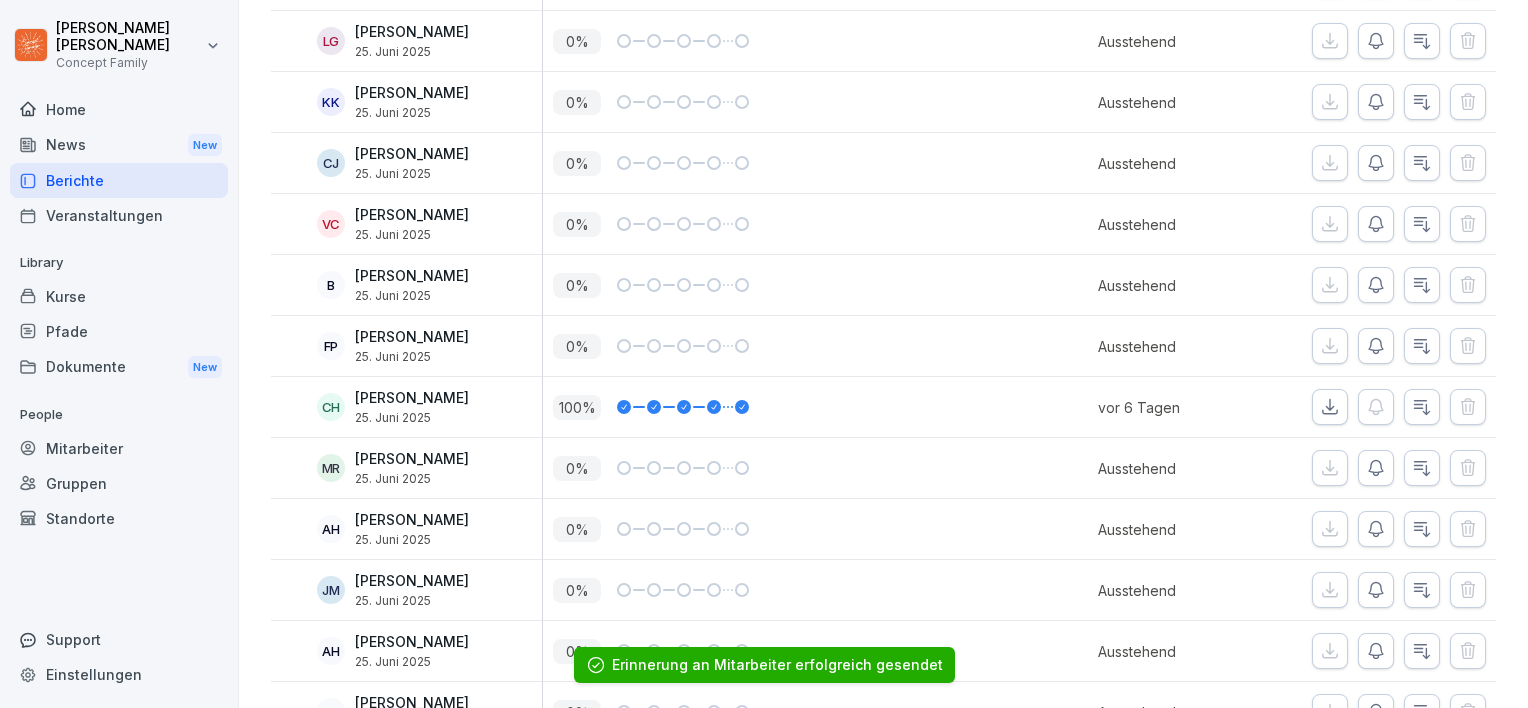 scroll, scrollTop: 1300, scrollLeft: 0, axis: vertical 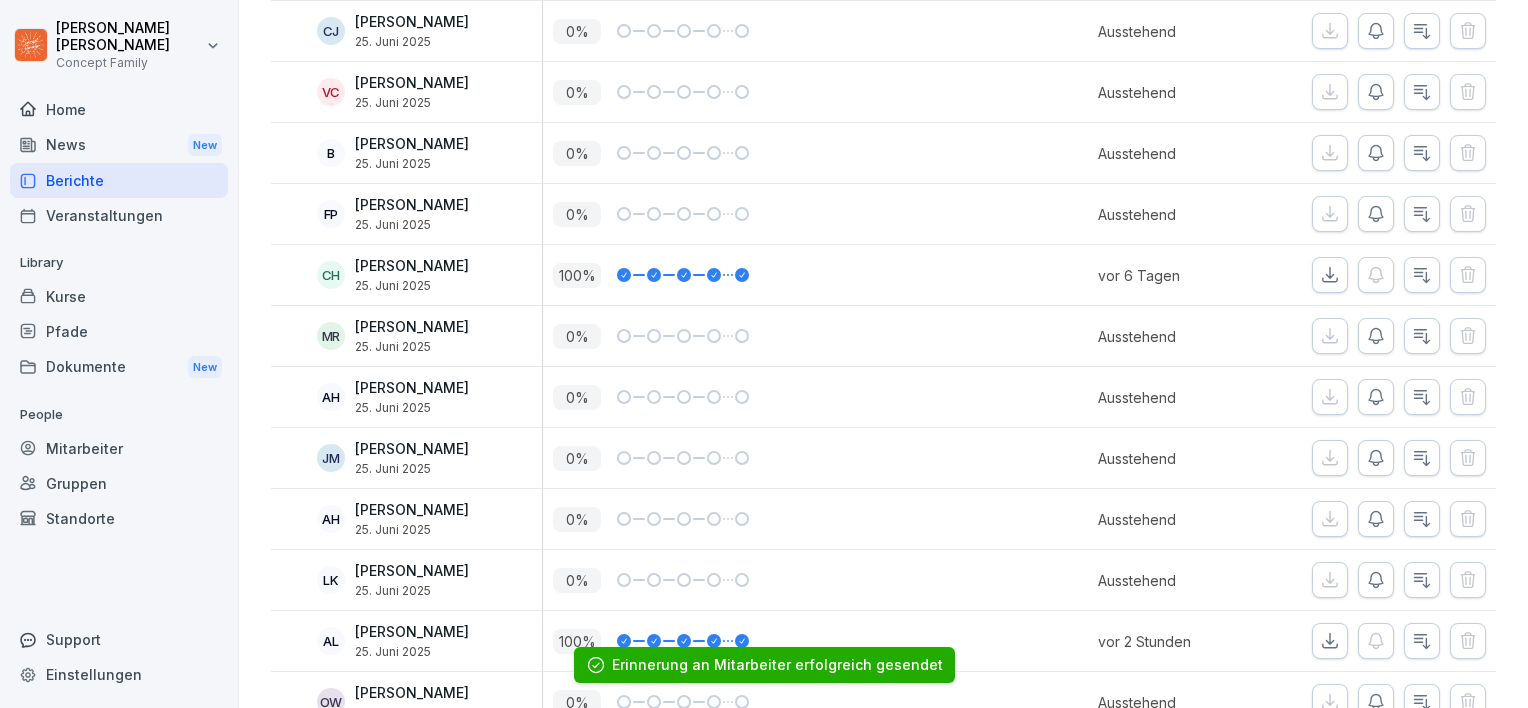 click 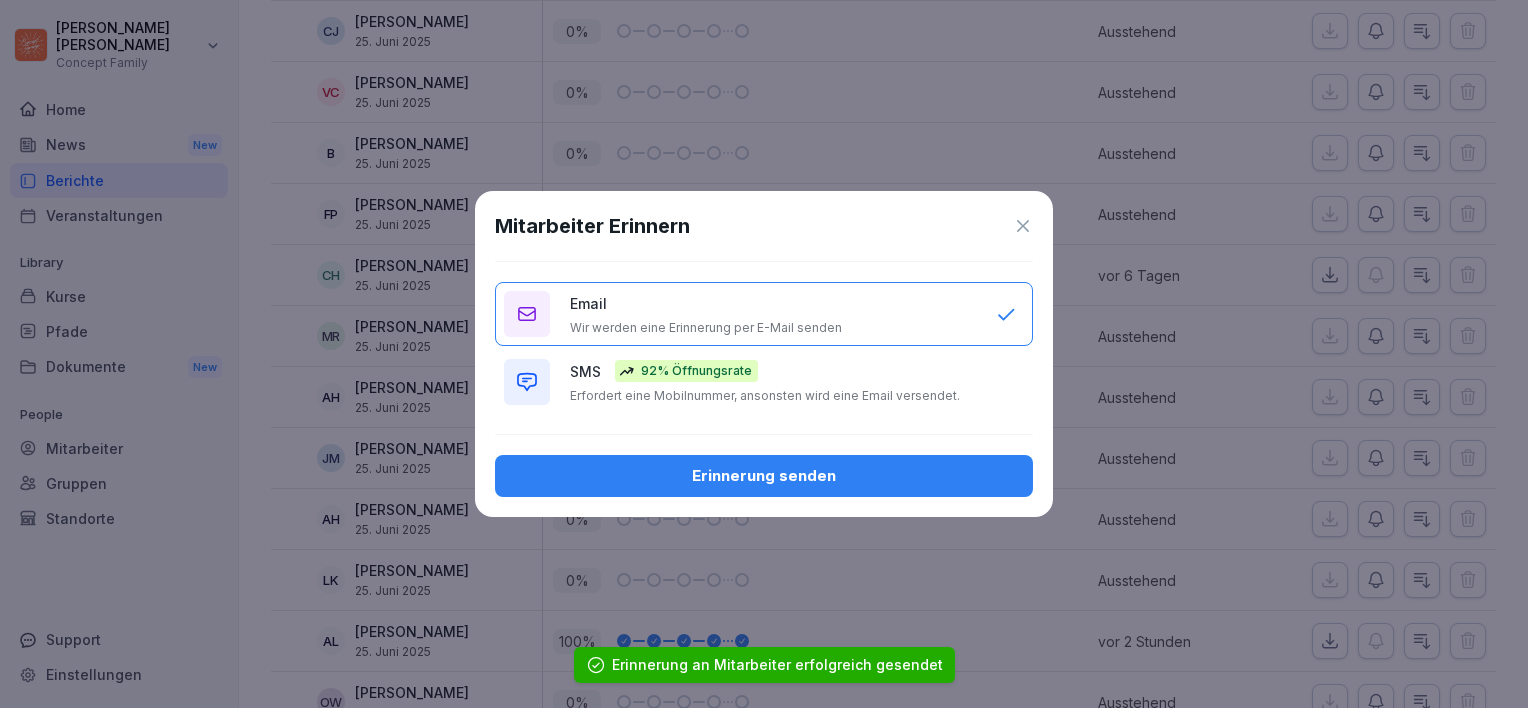 click on "Erinnerung senden" at bounding box center [764, 476] 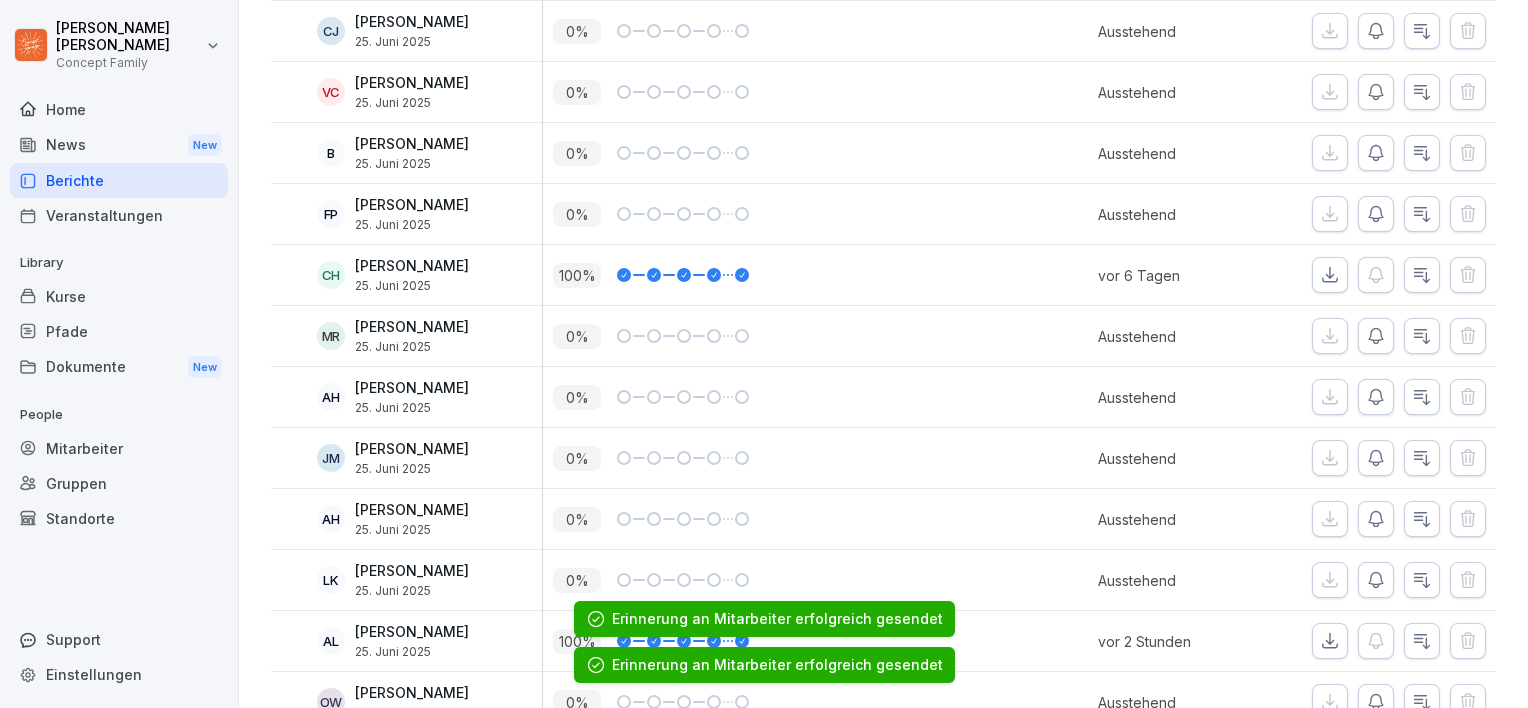 click 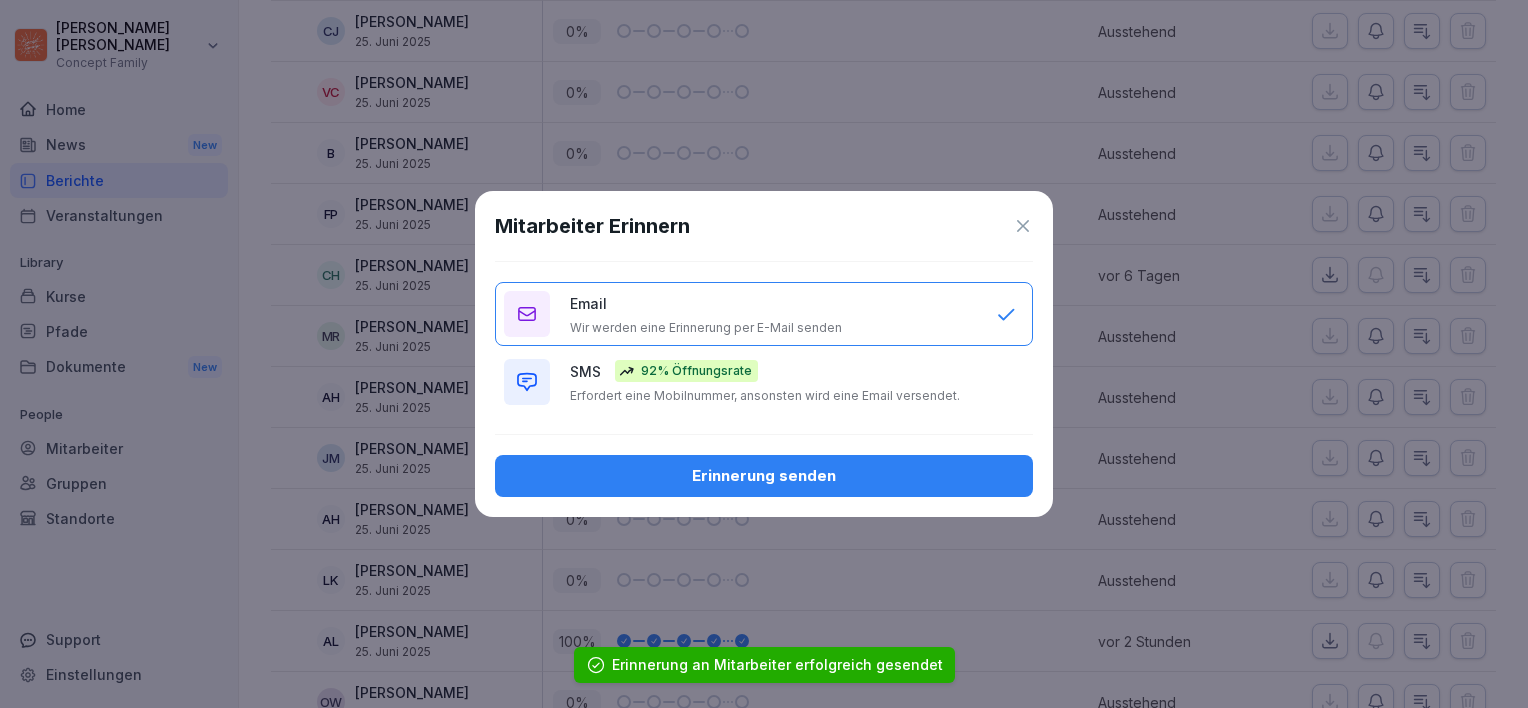 click on "Mitarbeiter Erinnern Email Wir werden eine Erinnerung per E-Mail senden SMS 92% Öffnungsrate Erfordert eine Mobilnummer, ansonsten wird eine Email versendet. Erinnerung senden" at bounding box center (764, 354) 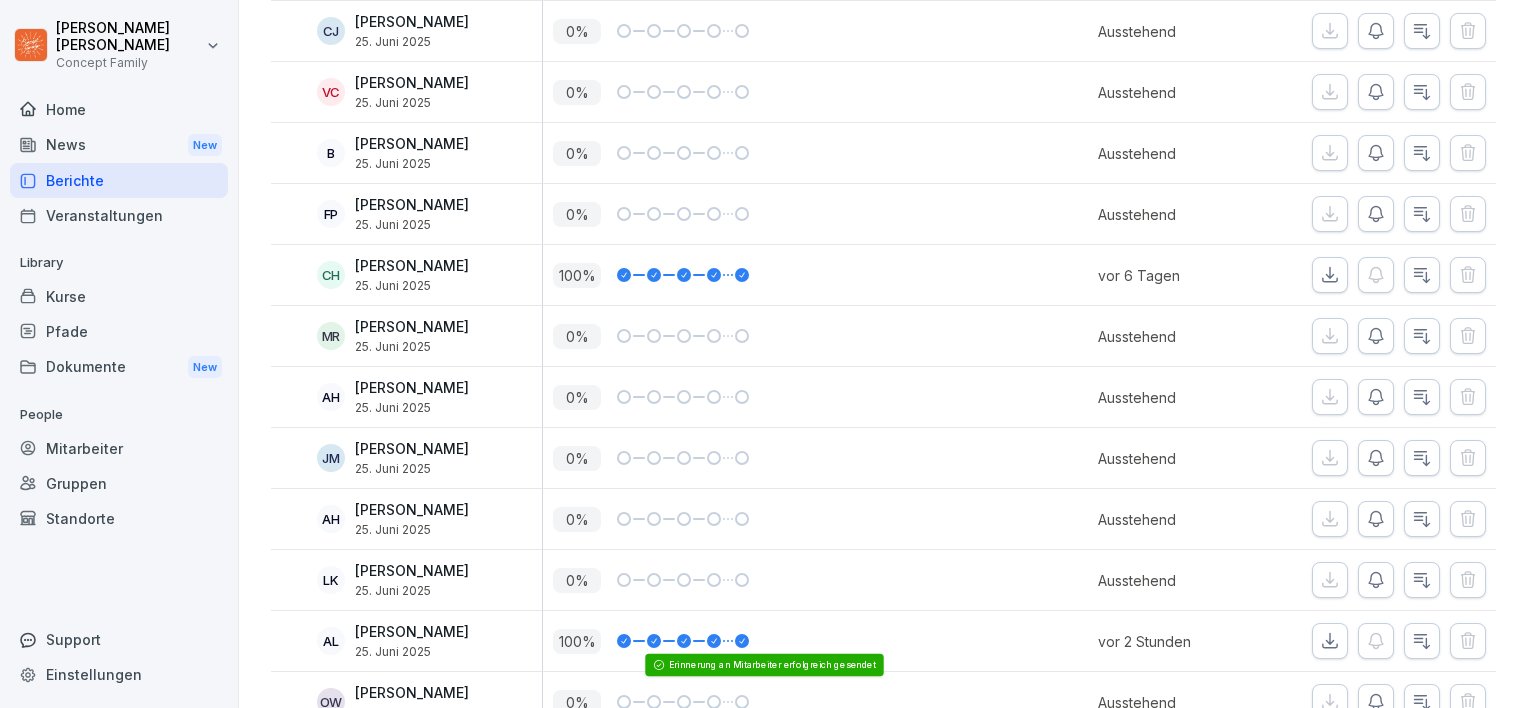 click 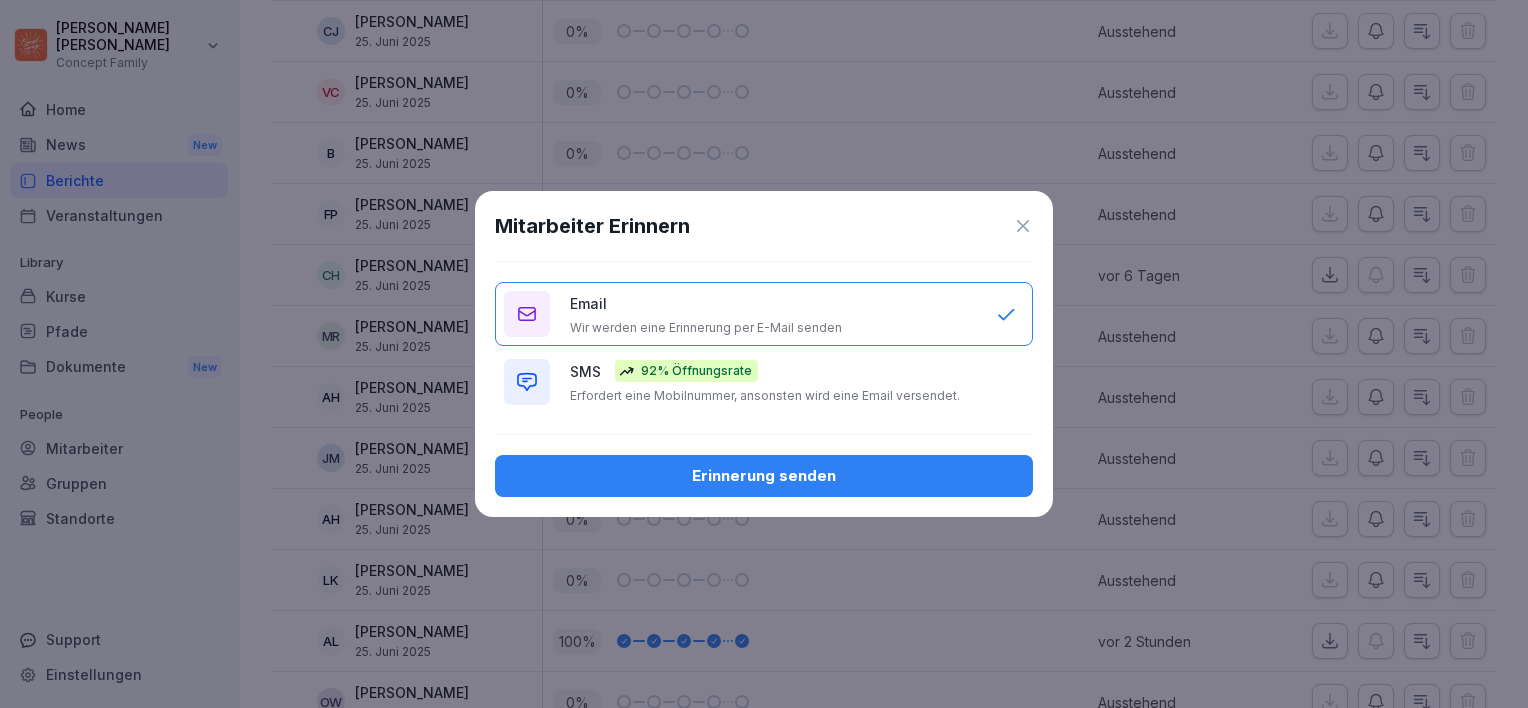 click on "Erinnerung senden" at bounding box center [764, 476] 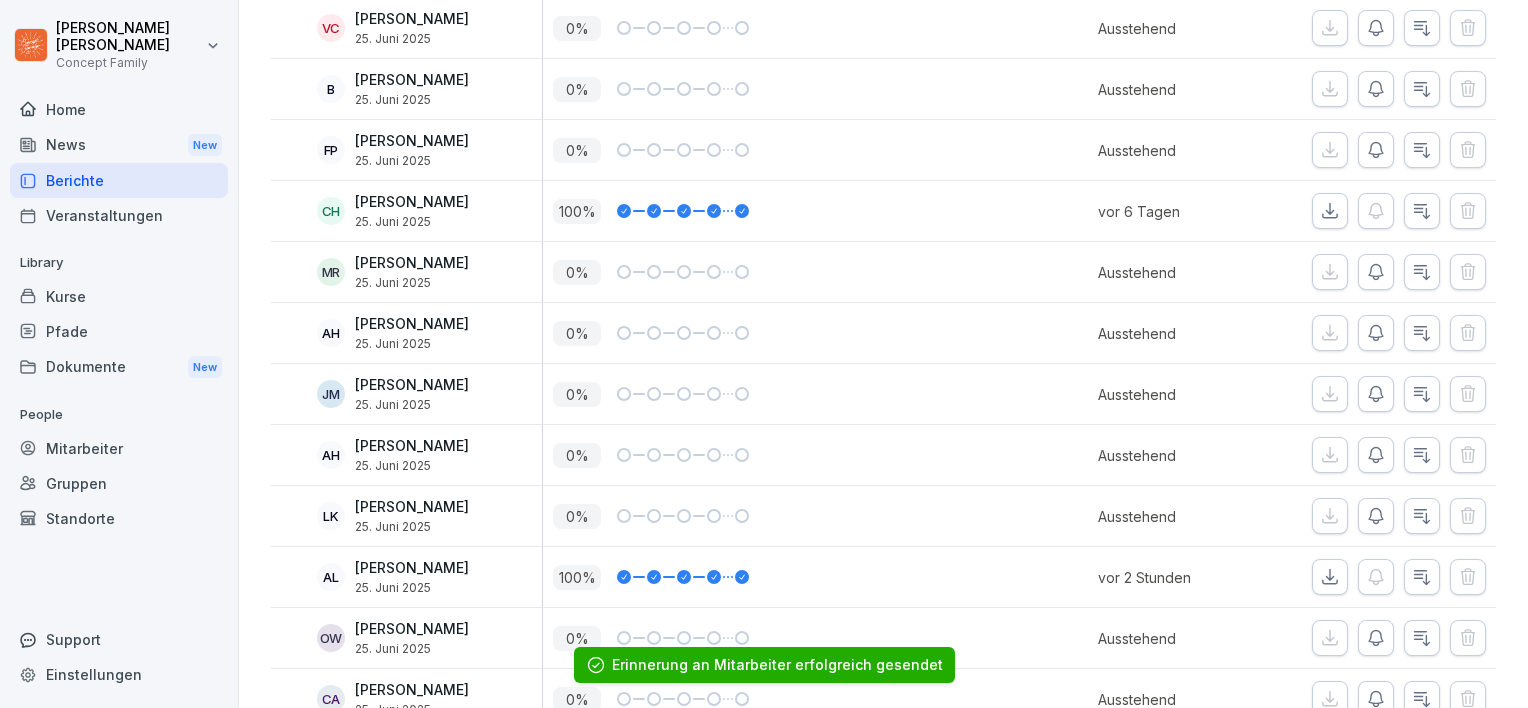 scroll, scrollTop: 1400, scrollLeft: 0, axis: vertical 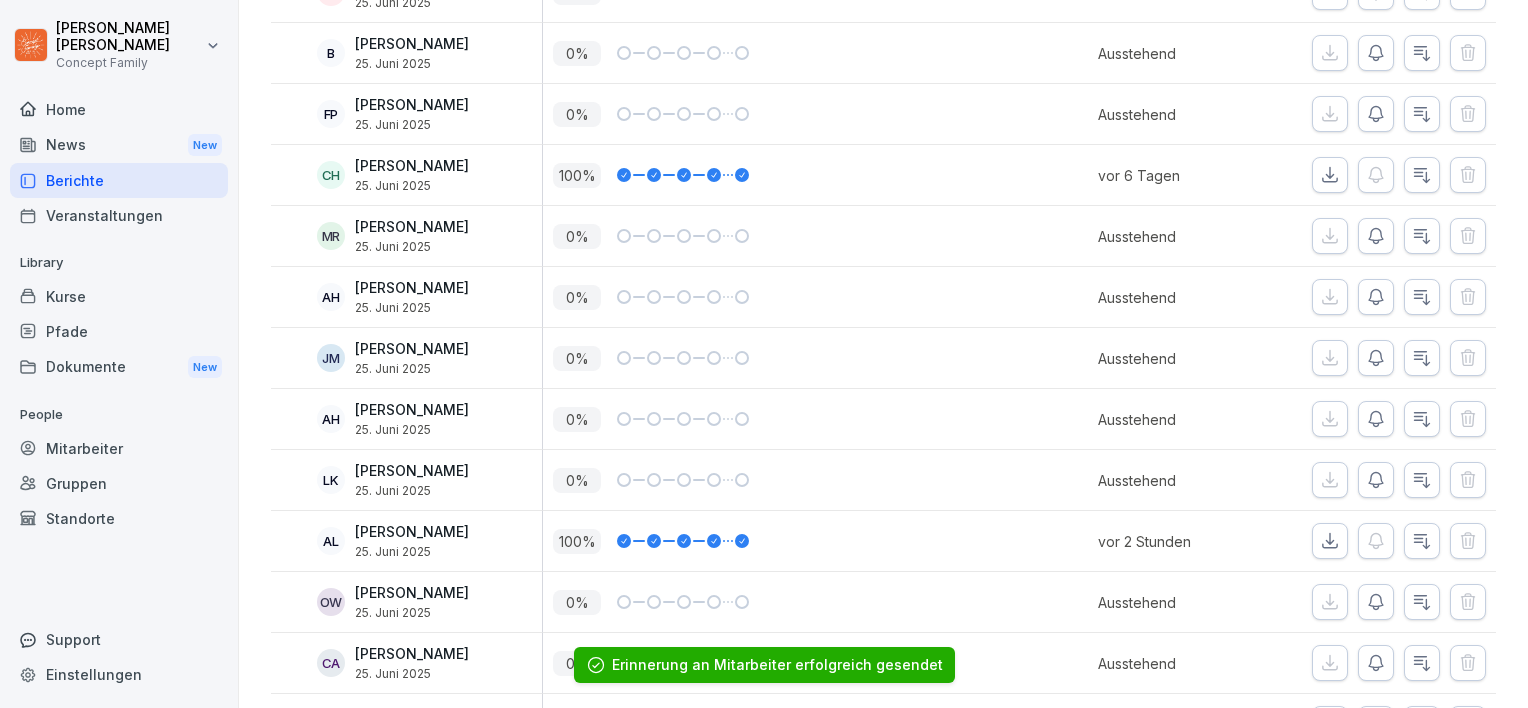 click 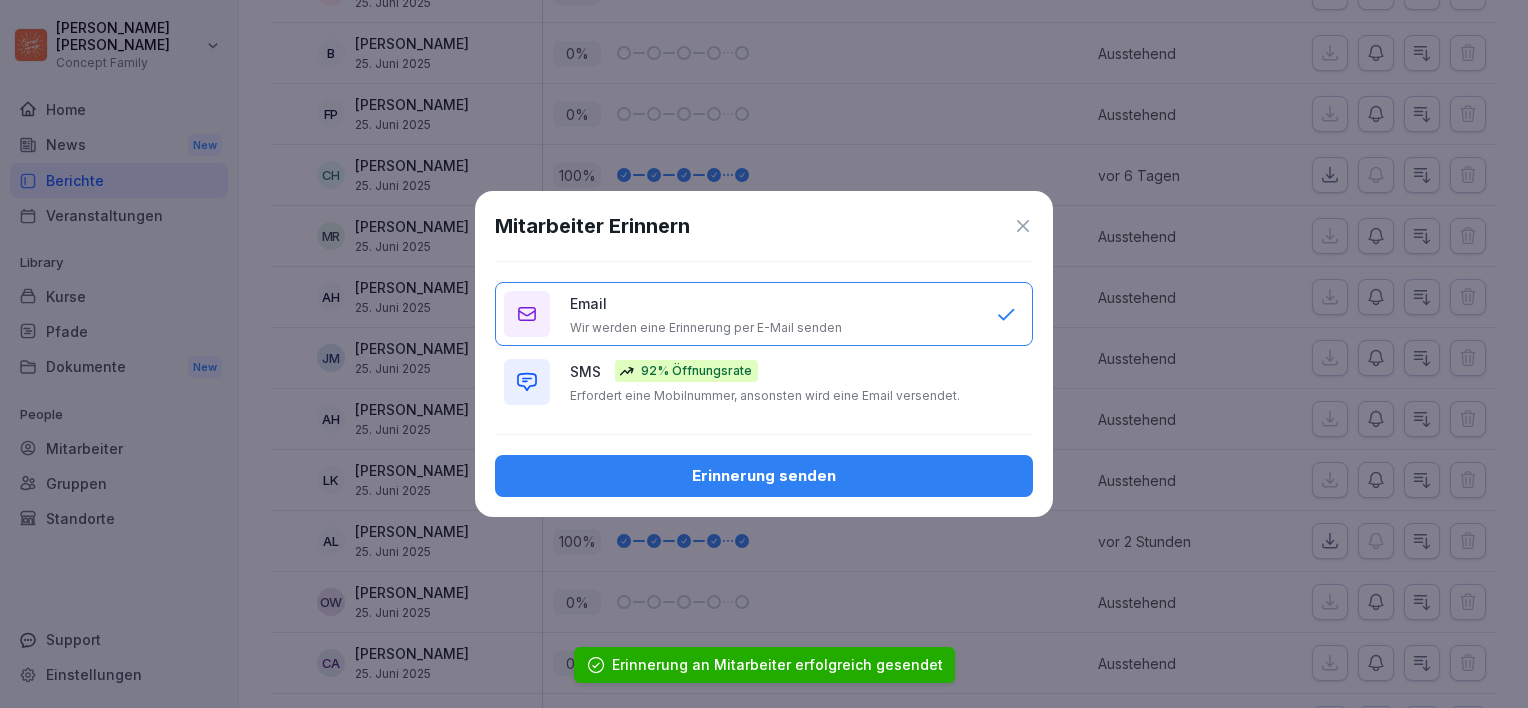 click on "Erinnerung senden" at bounding box center [764, 476] 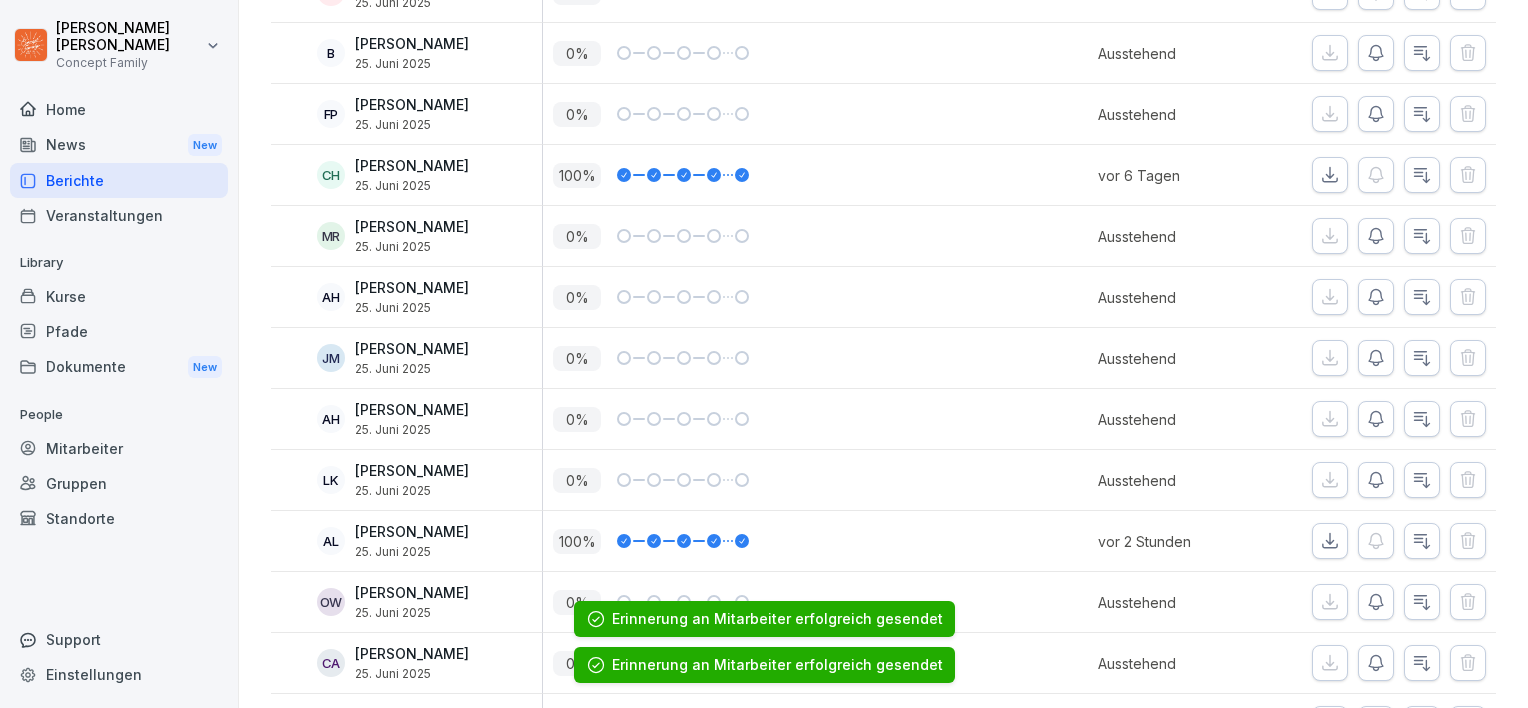 scroll, scrollTop: 1487, scrollLeft: 0, axis: vertical 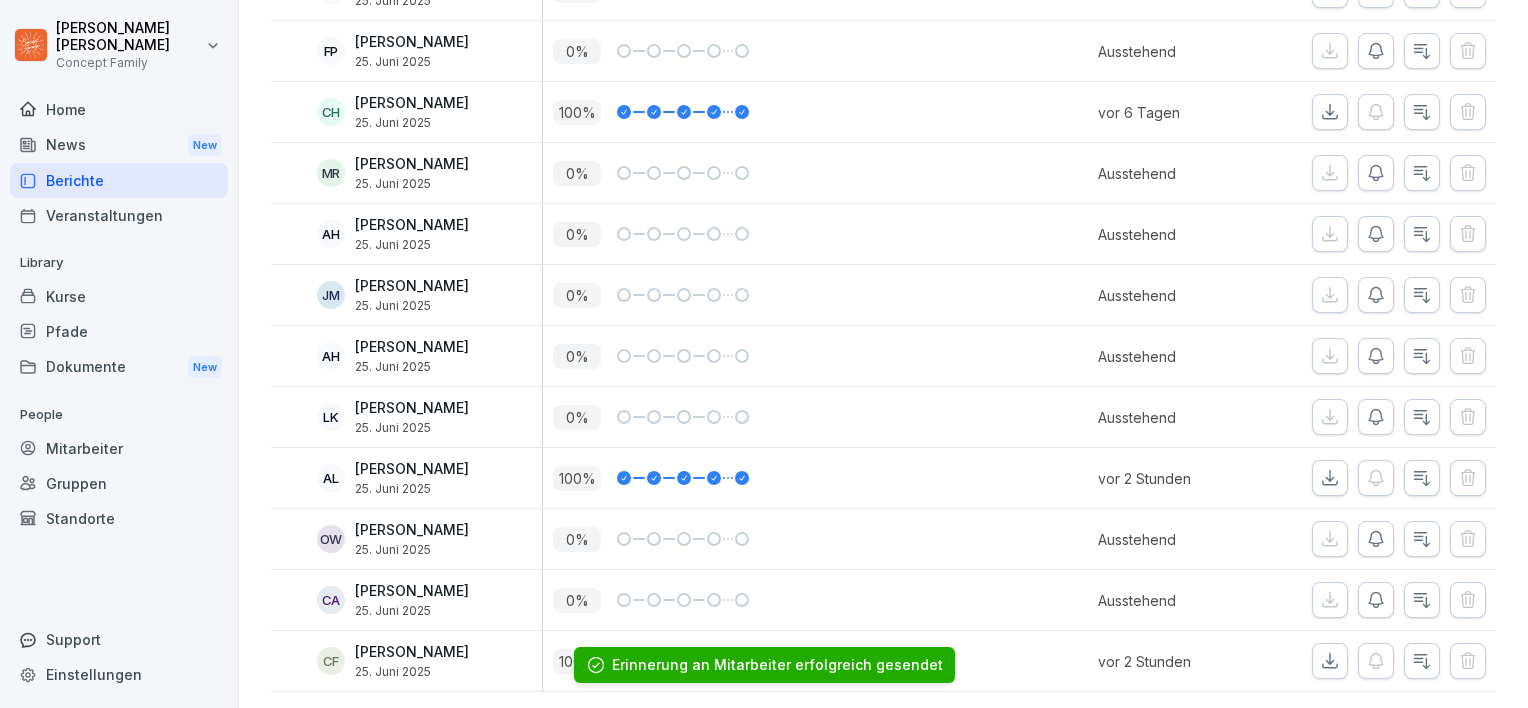 click at bounding box center [1376, 539] 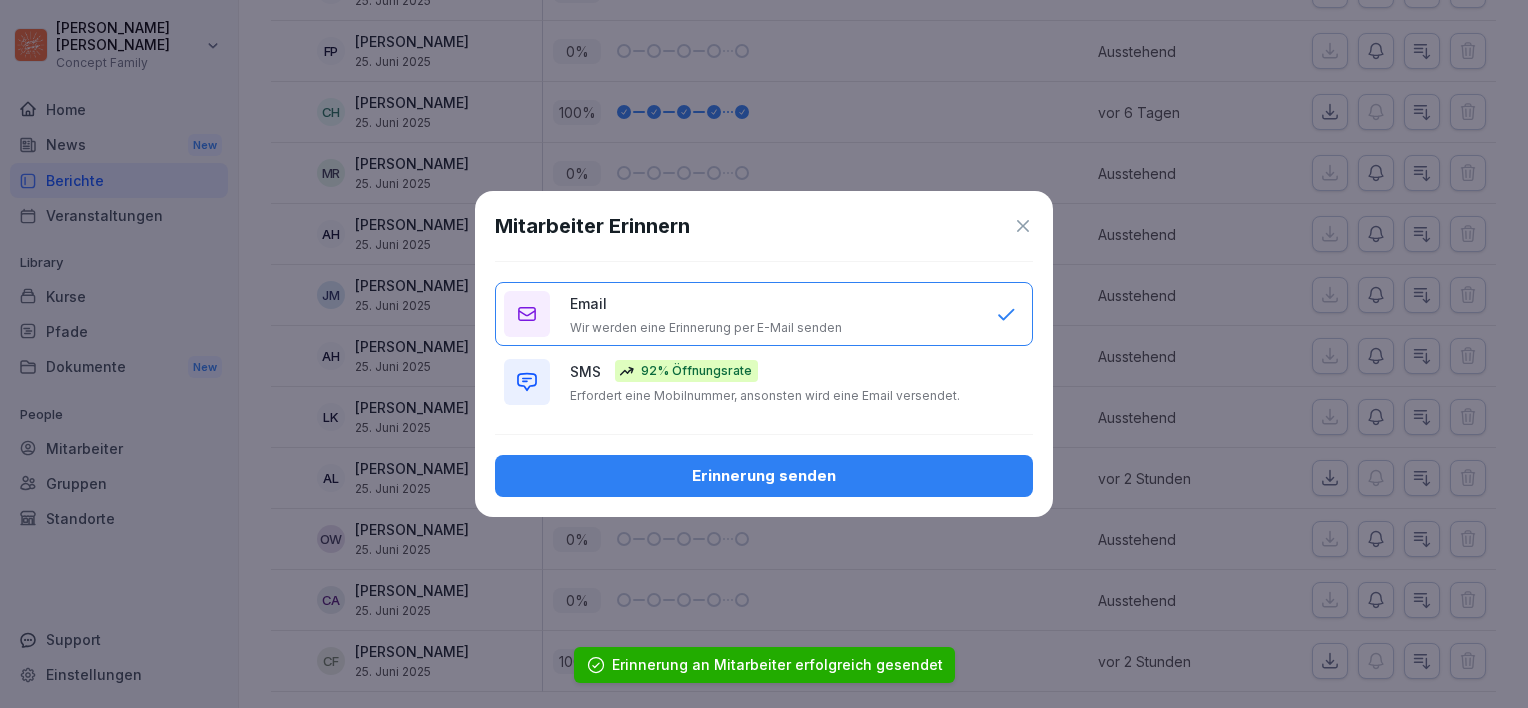 click on "Erinnerung senden" at bounding box center [764, 476] 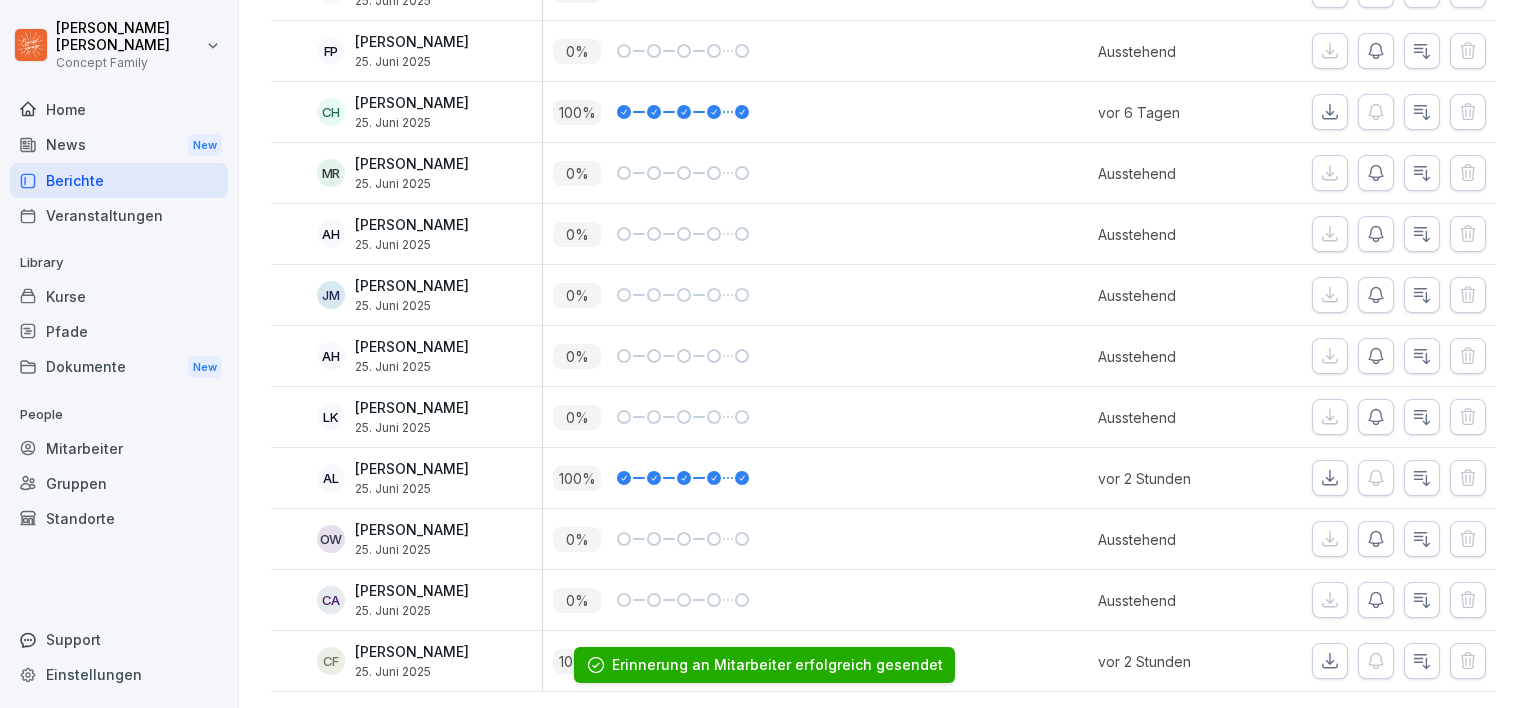click 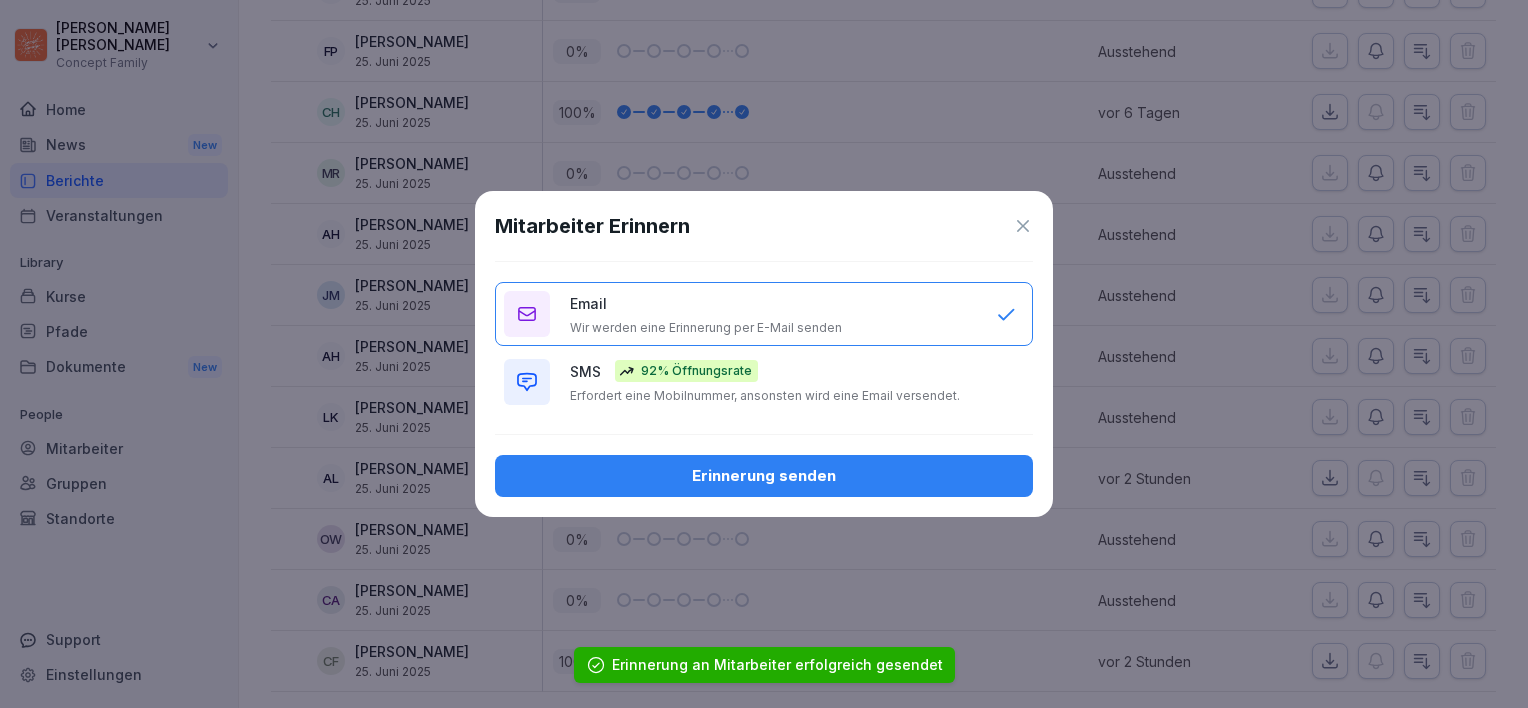 click on "Erinnerung senden" at bounding box center [764, 476] 